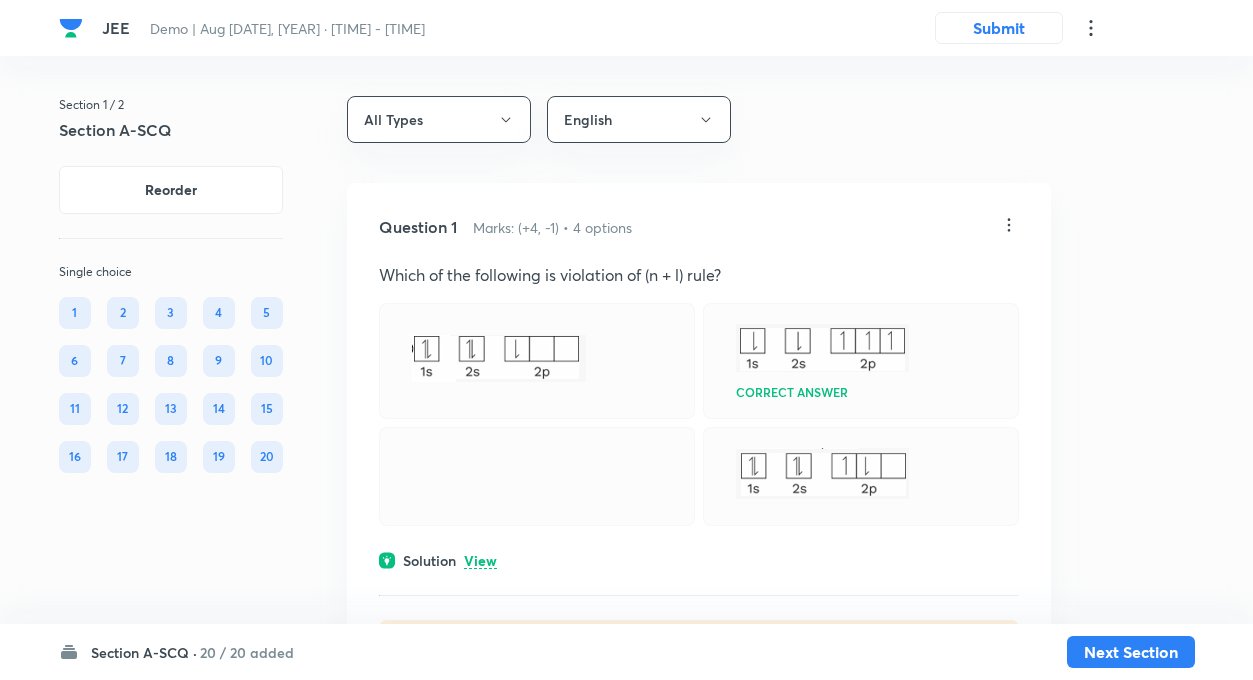 scroll, scrollTop: 0, scrollLeft: 0, axis: both 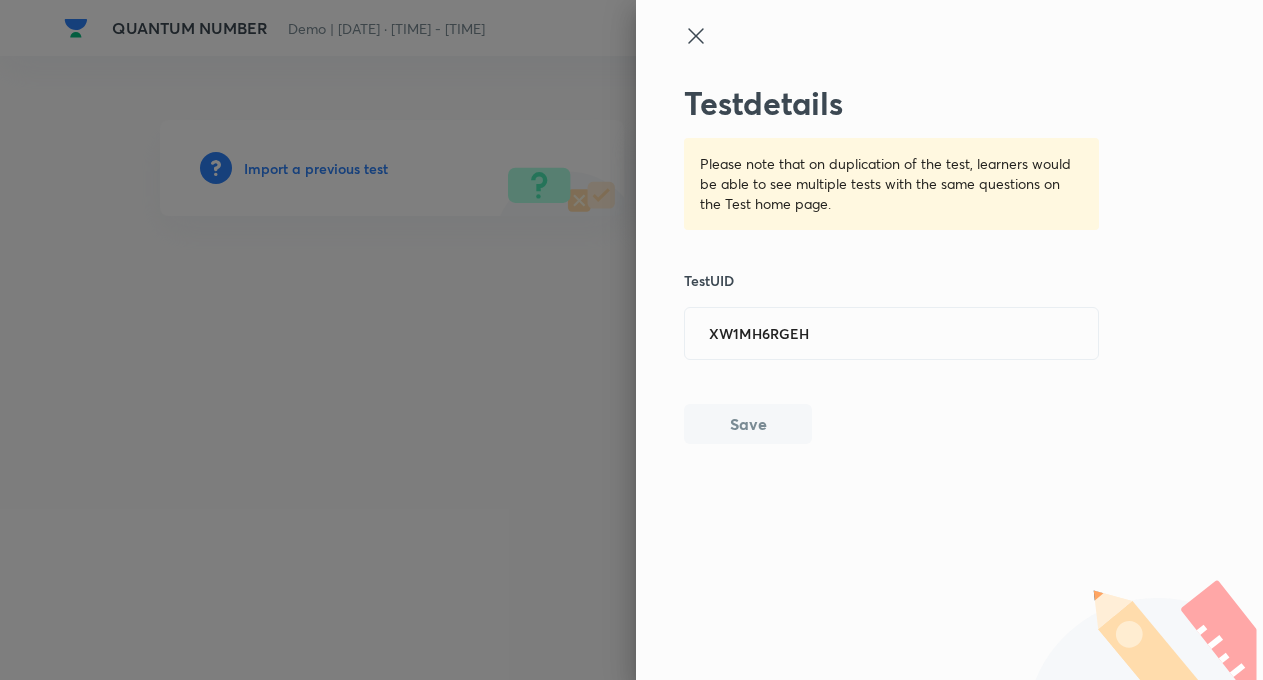 type 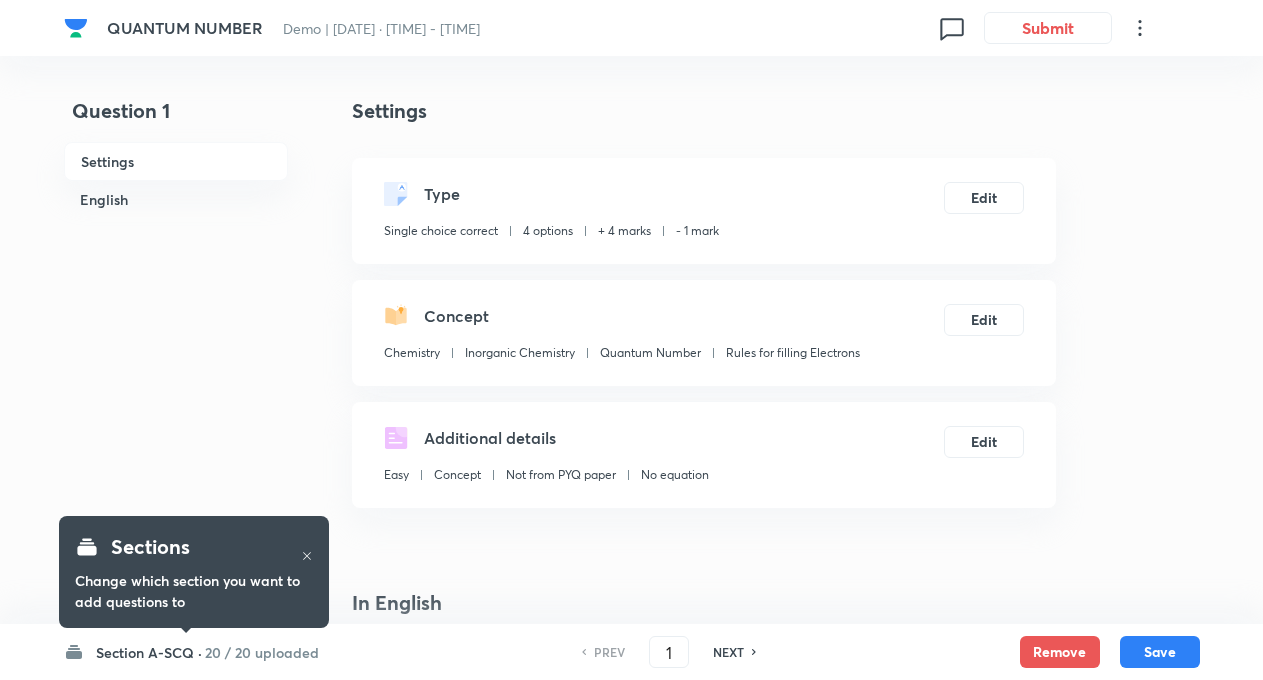 checkbox on "true" 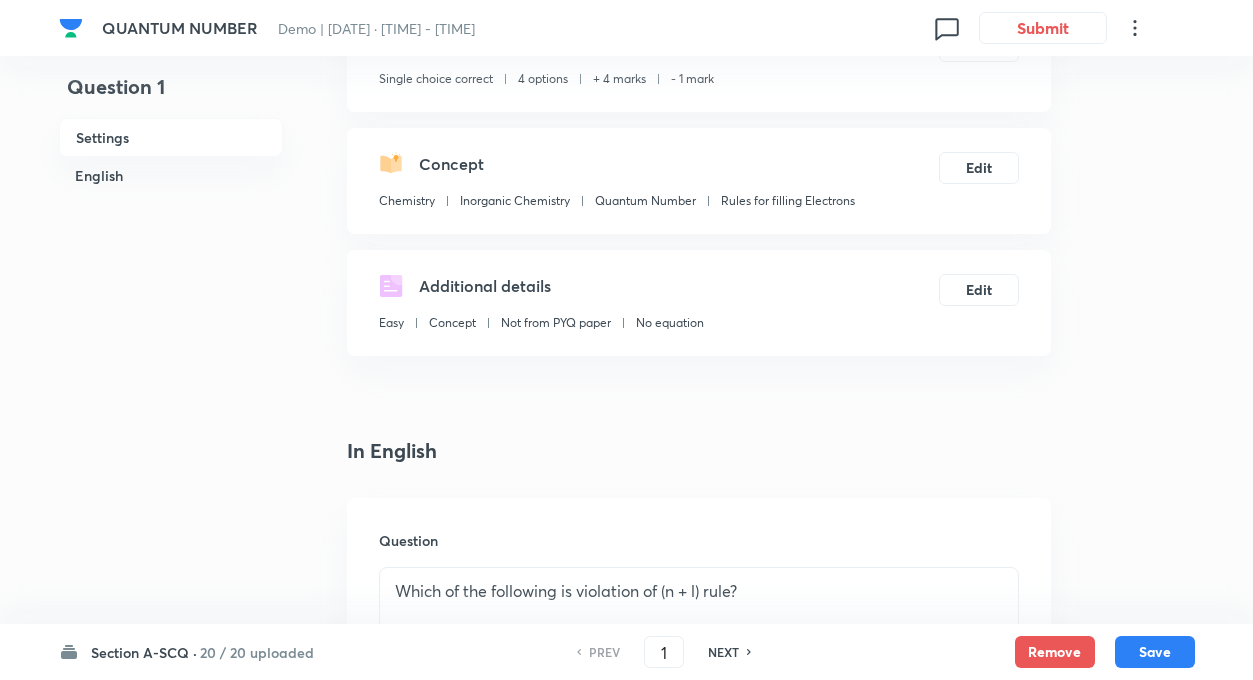 scroll, scrollTop: 286, scrollLeft: 0, axis: vertical 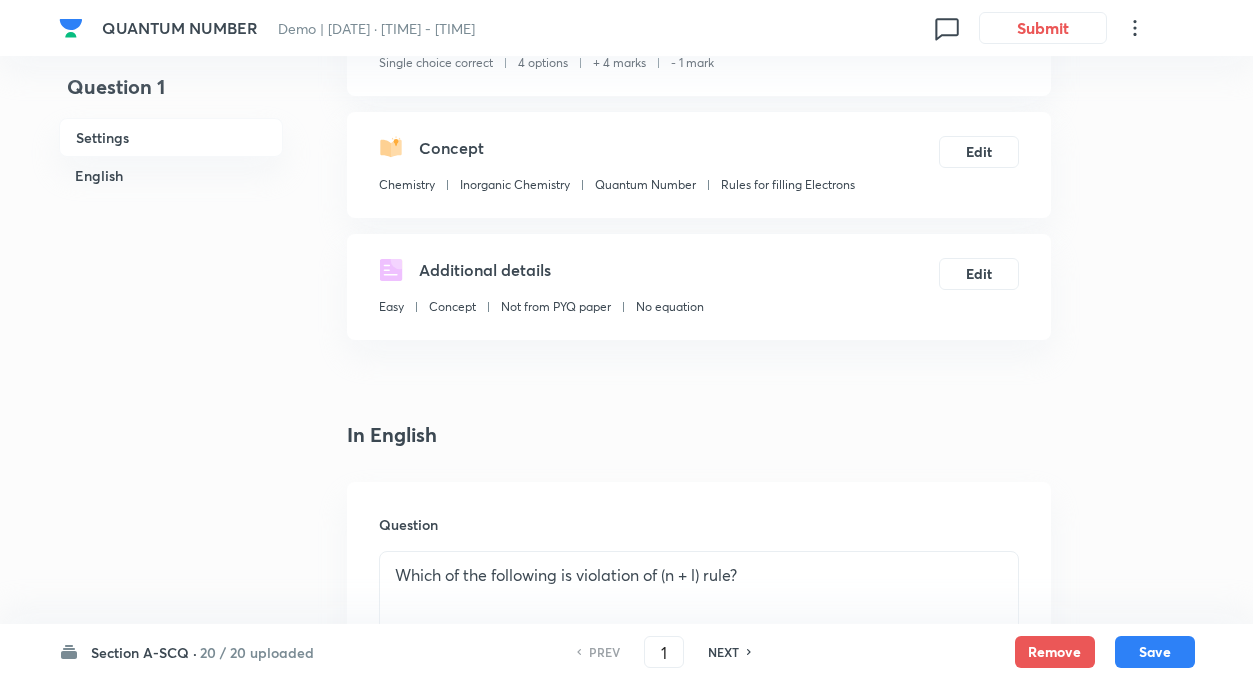click on "NEXT" at bounding box center [723, 652] 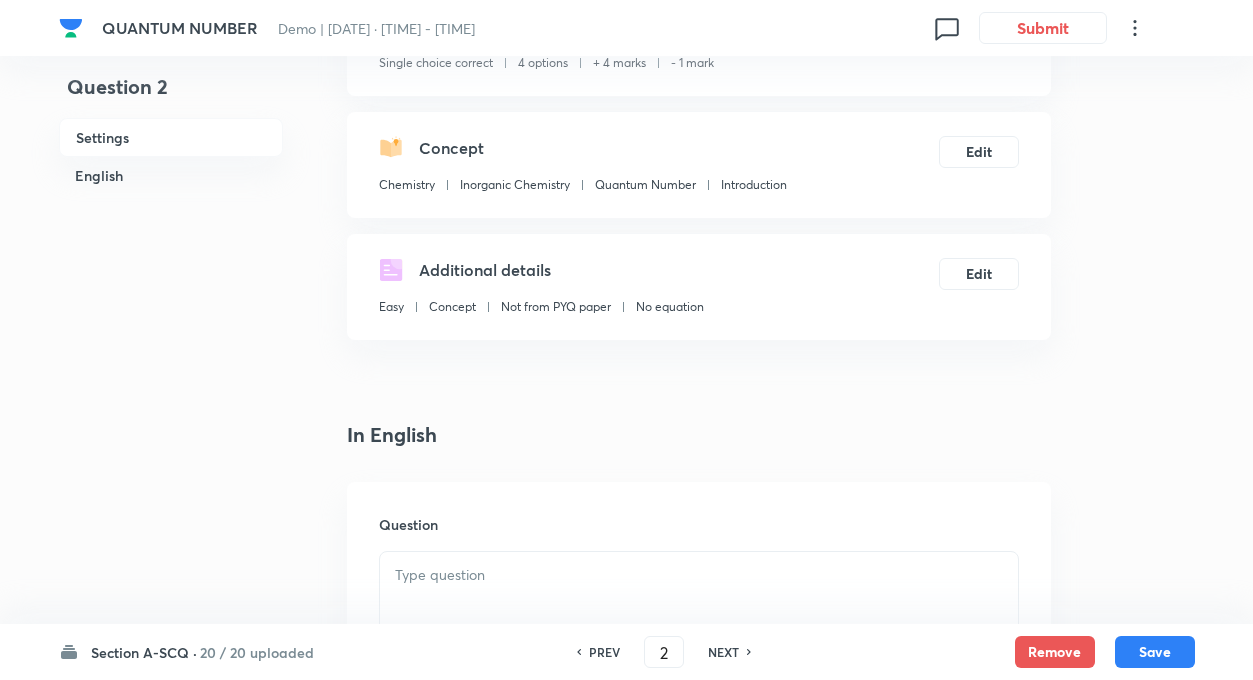 checkbox on "false" 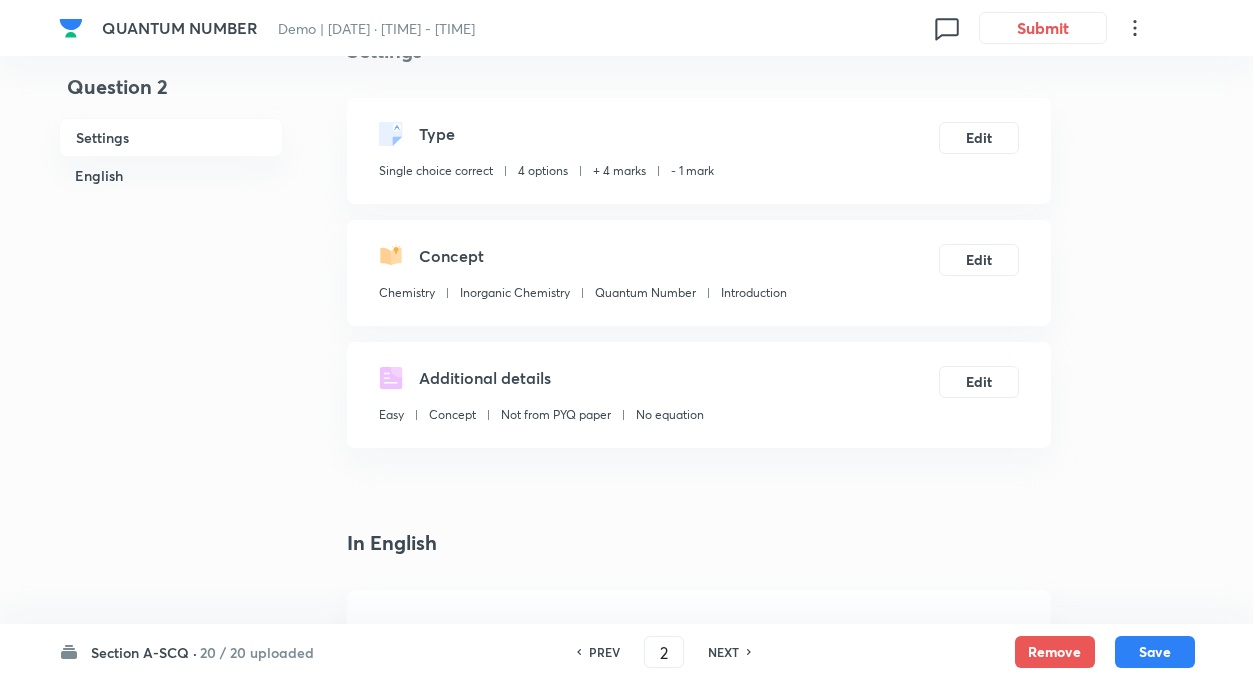 scroll, scrollTop: 56, scrollLeft: 0, axis: vertical 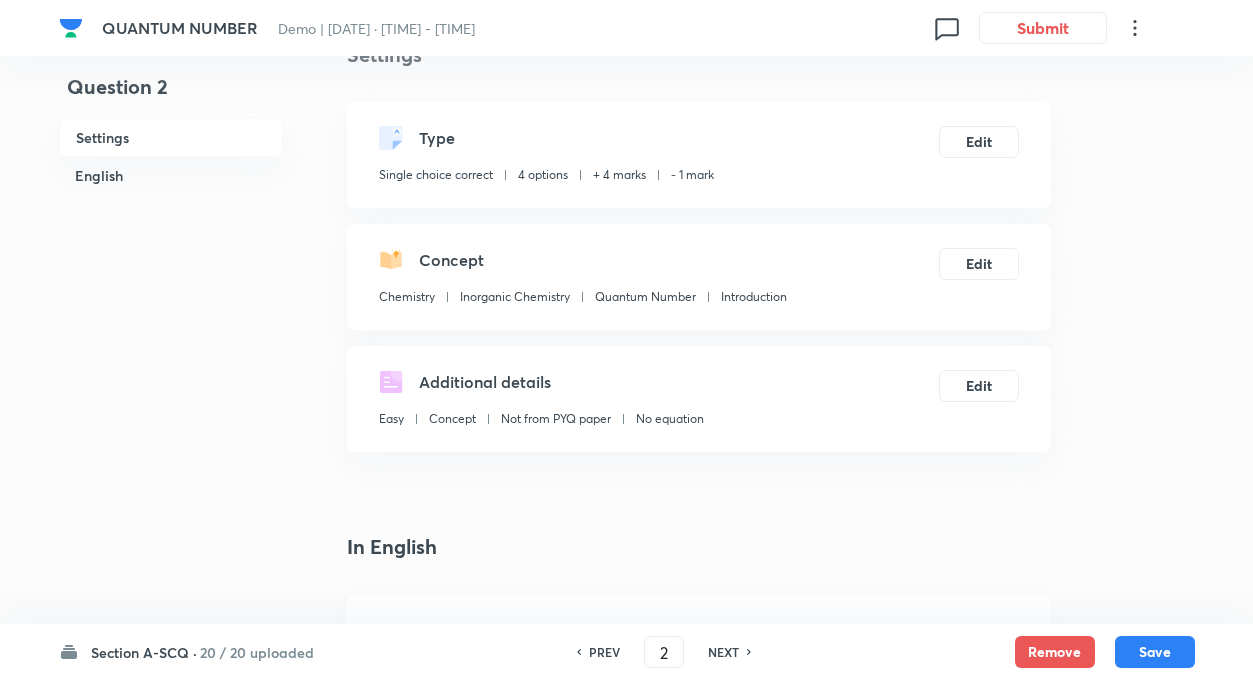 click on "NEXT" at bounding box center [723, 652] 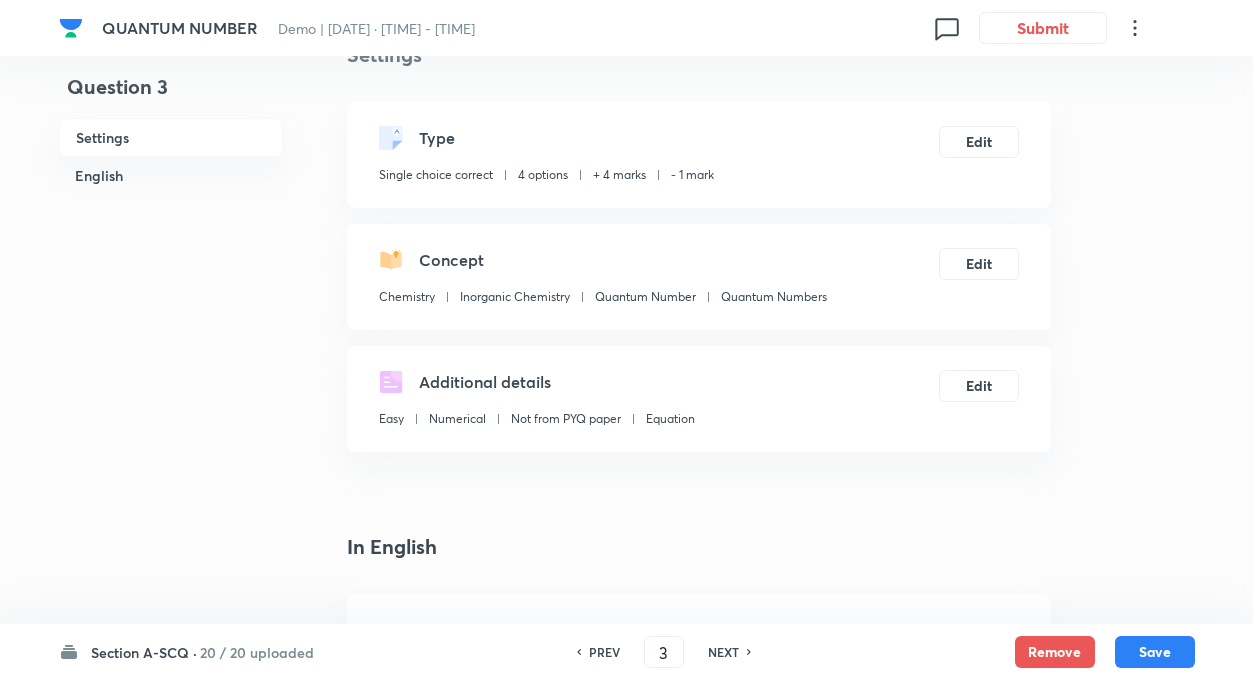 checkbox on "true" 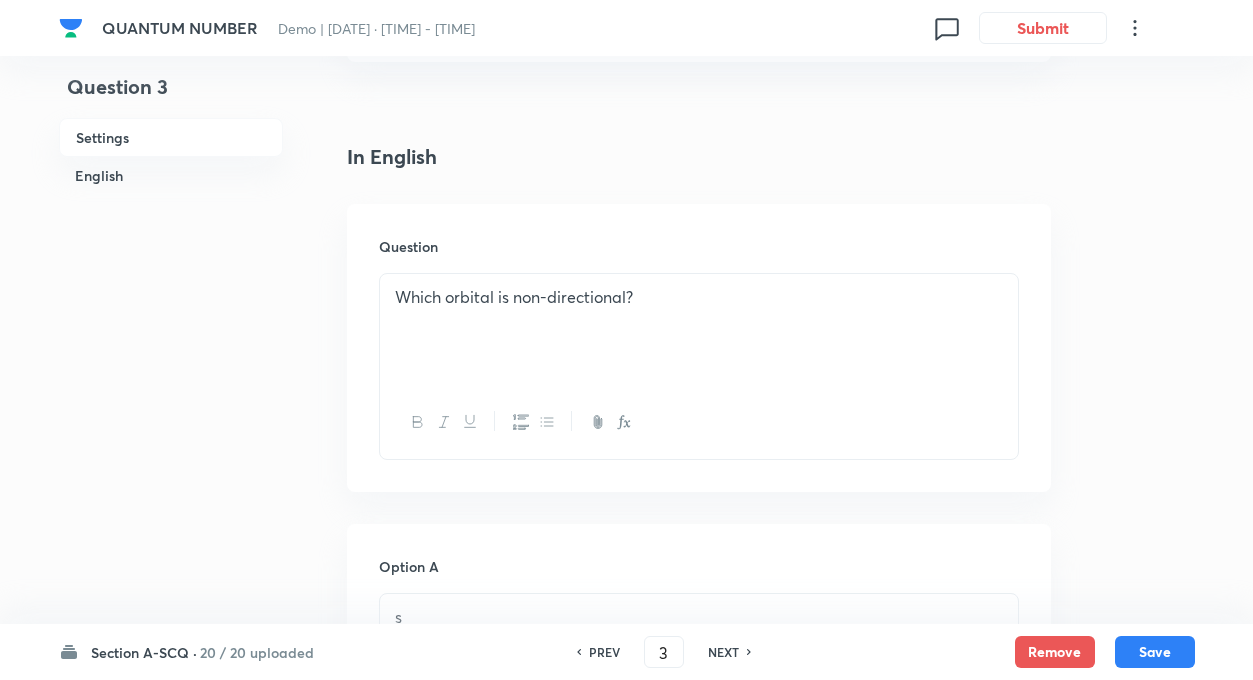 scroll, scrollTop: 456, scrollLeft: 0, axis: vertical 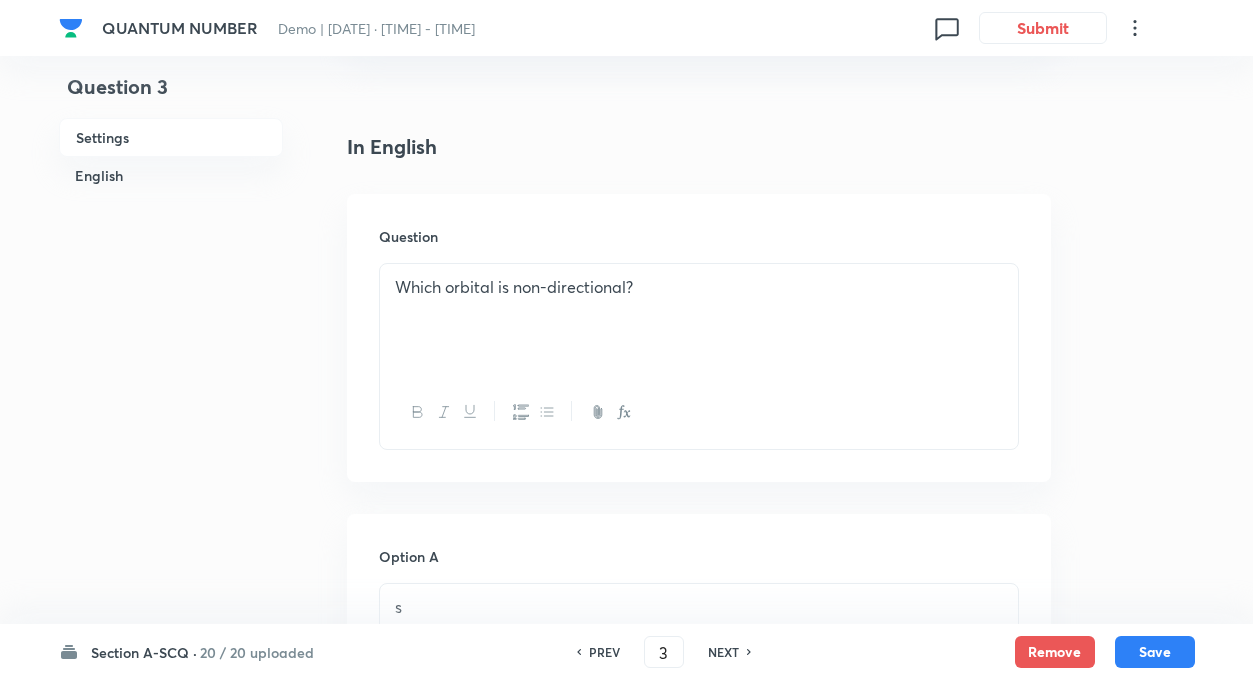 click on "PREV" at bounding box center (601, 652) 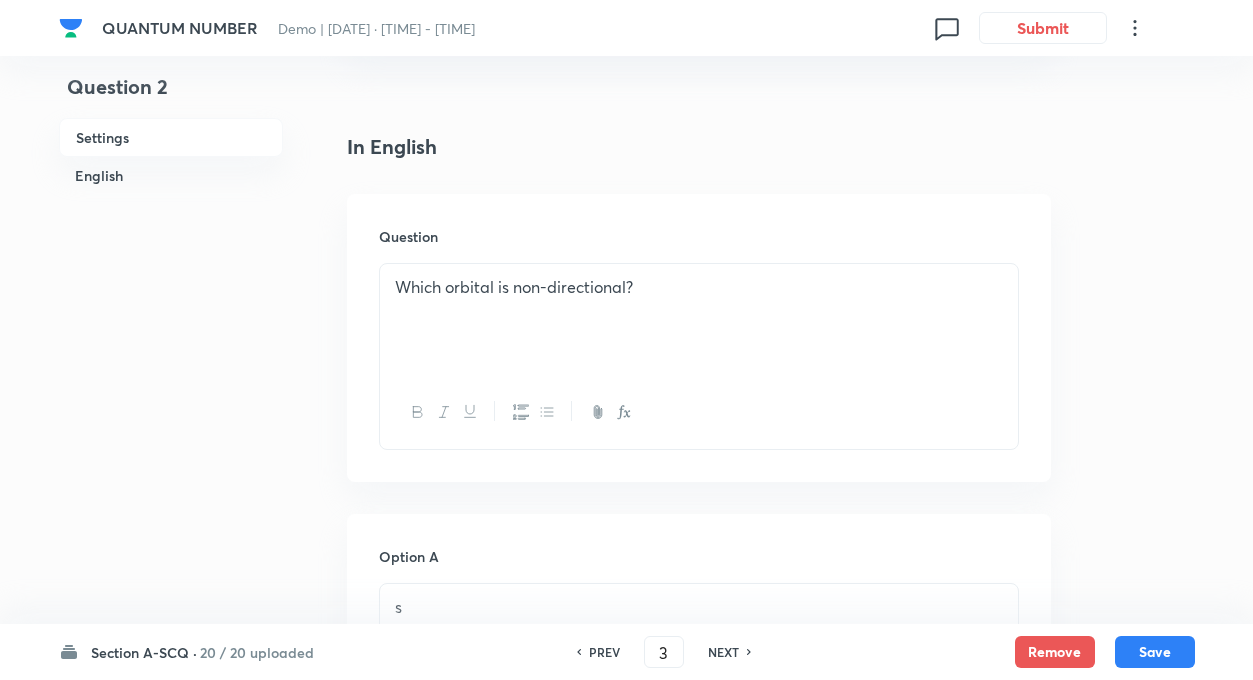 type on "2" 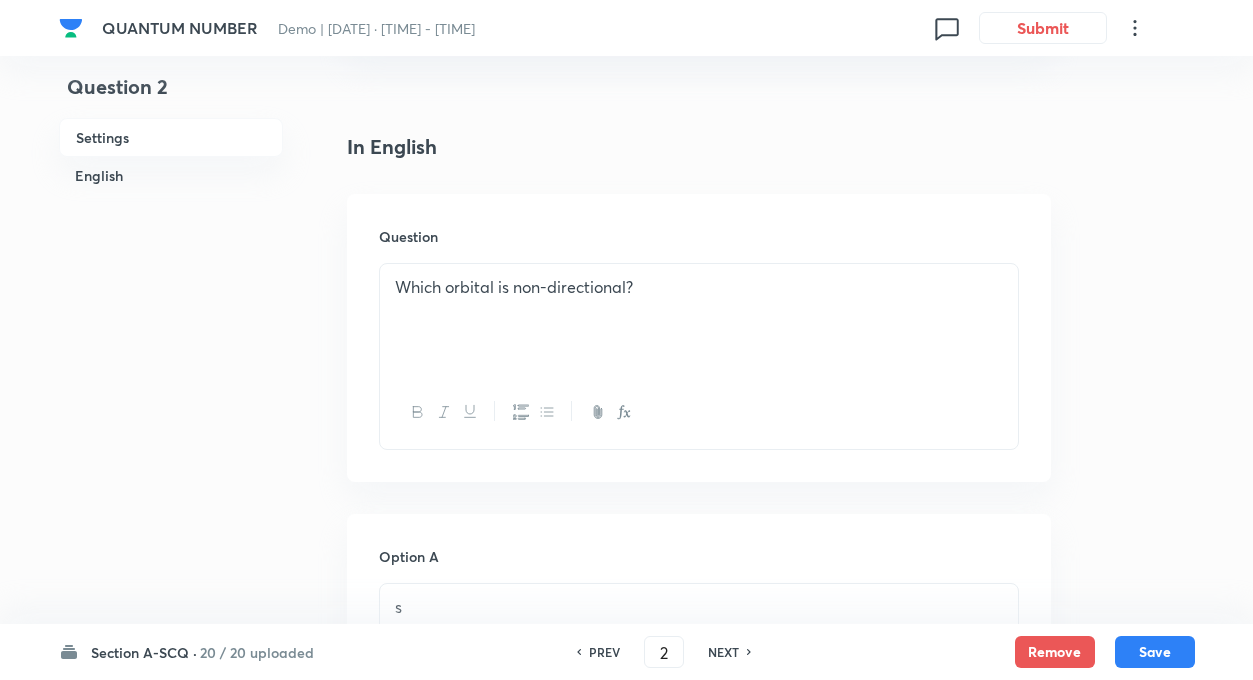 checkbox on "true" 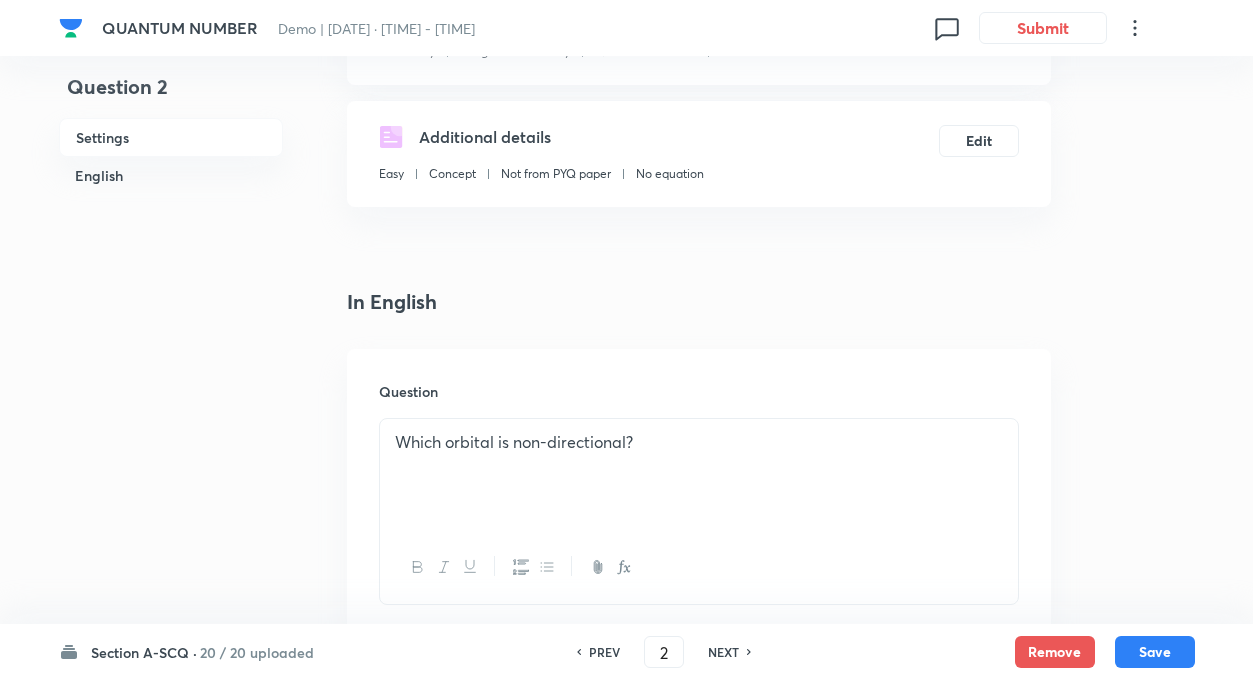 scroll, scrollTop: 296, scrollLeft: 0, axis: vertical 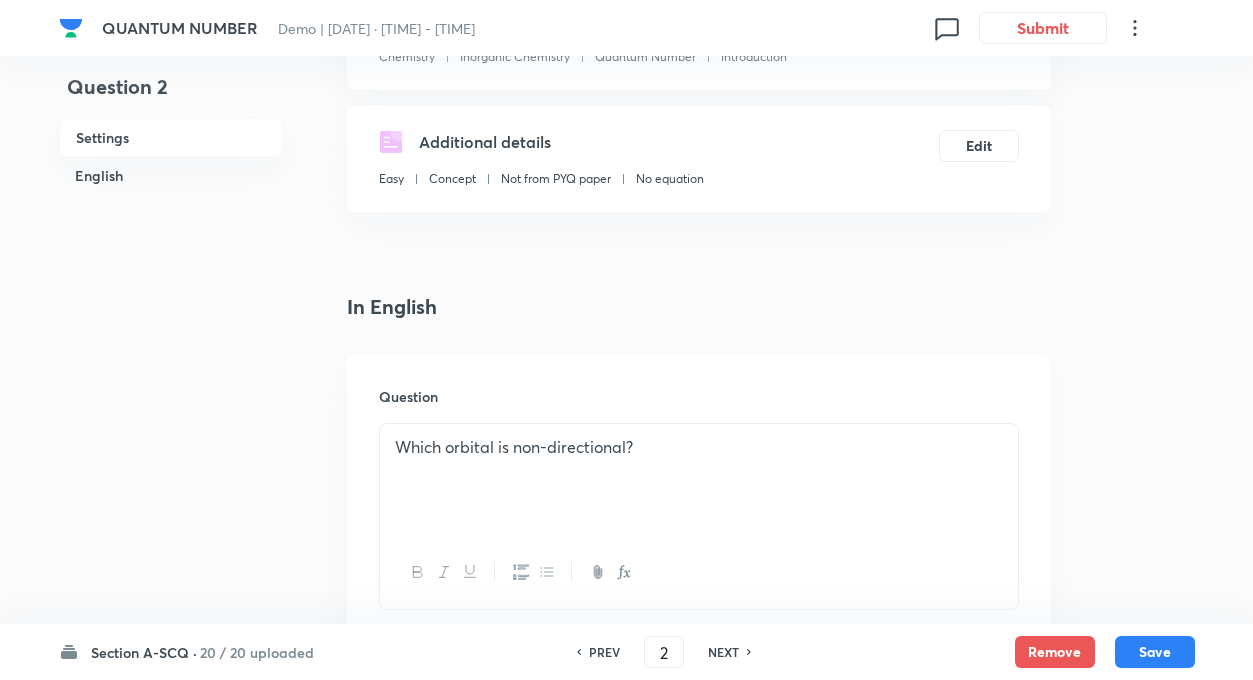 click on "Question 2 Settings English" at bounding box center [171, 1058] 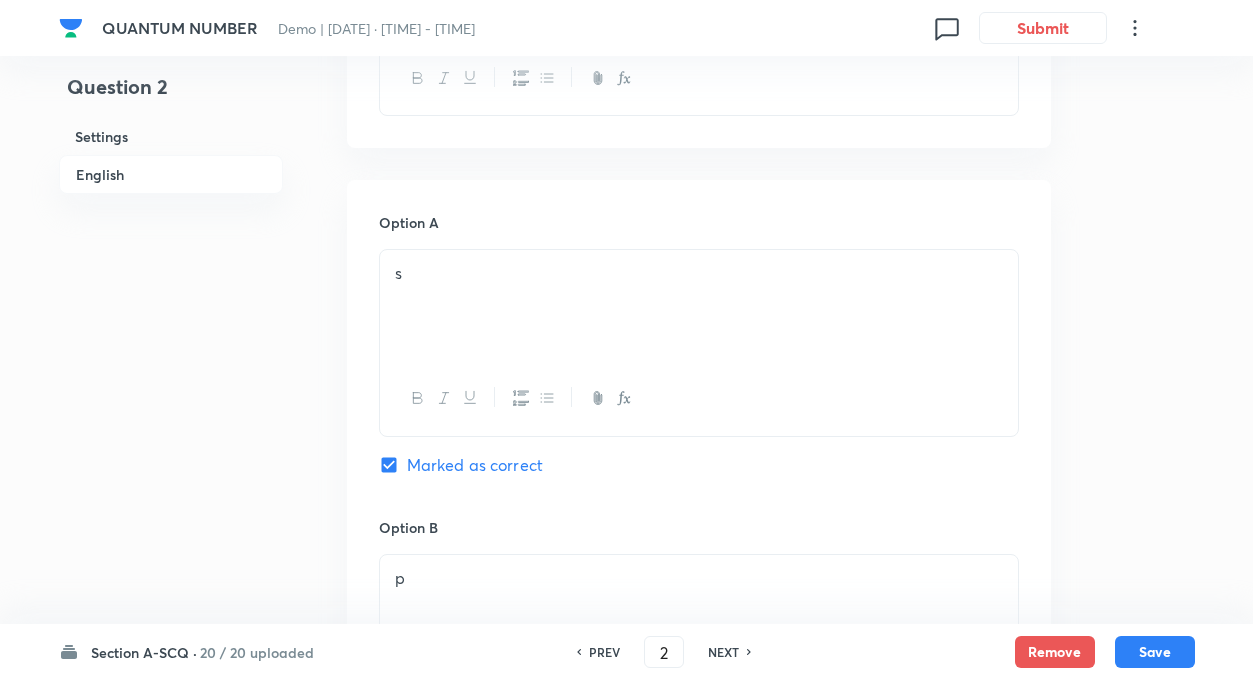 scroll, scrollTop: 800, scrollLeft: 0, axis: vertical 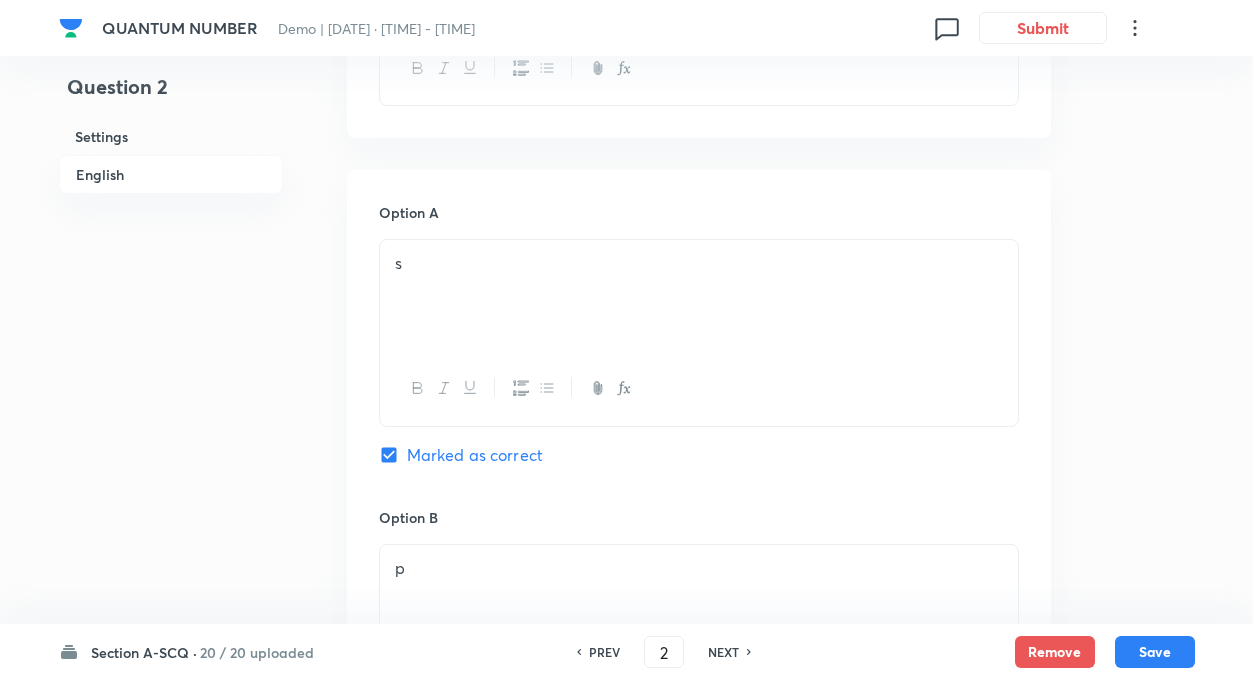 click on "NEXT" at bounding box center [723, 652] 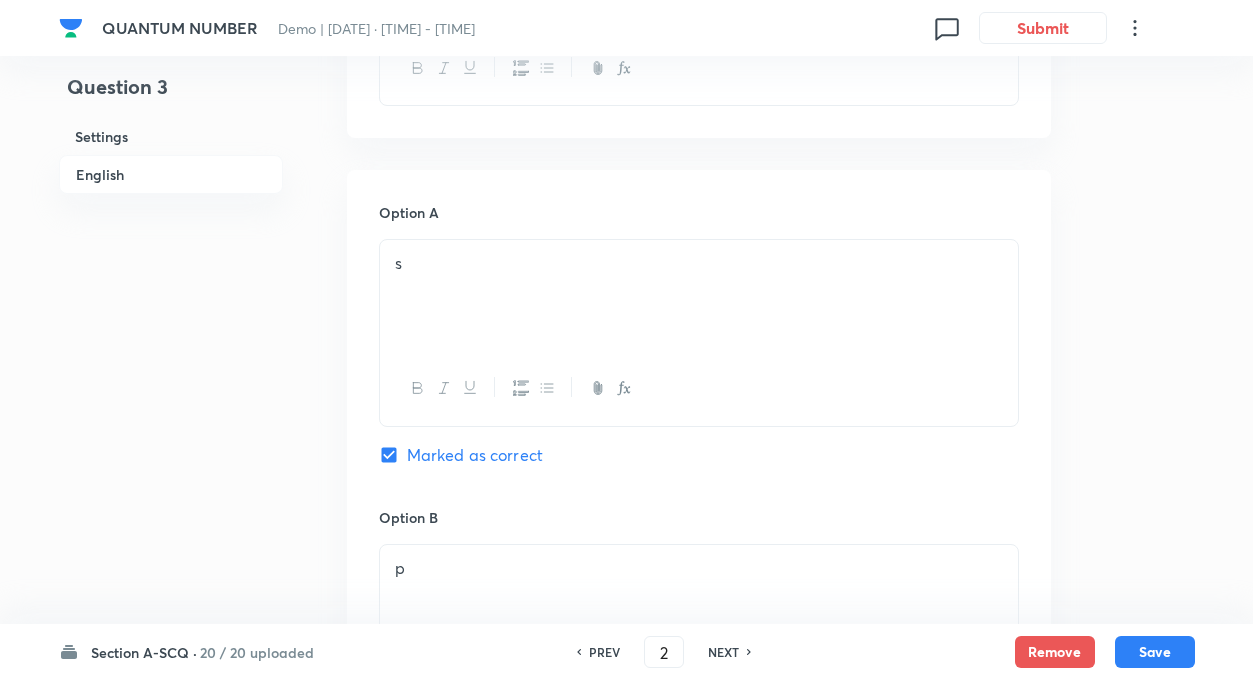type on "3" 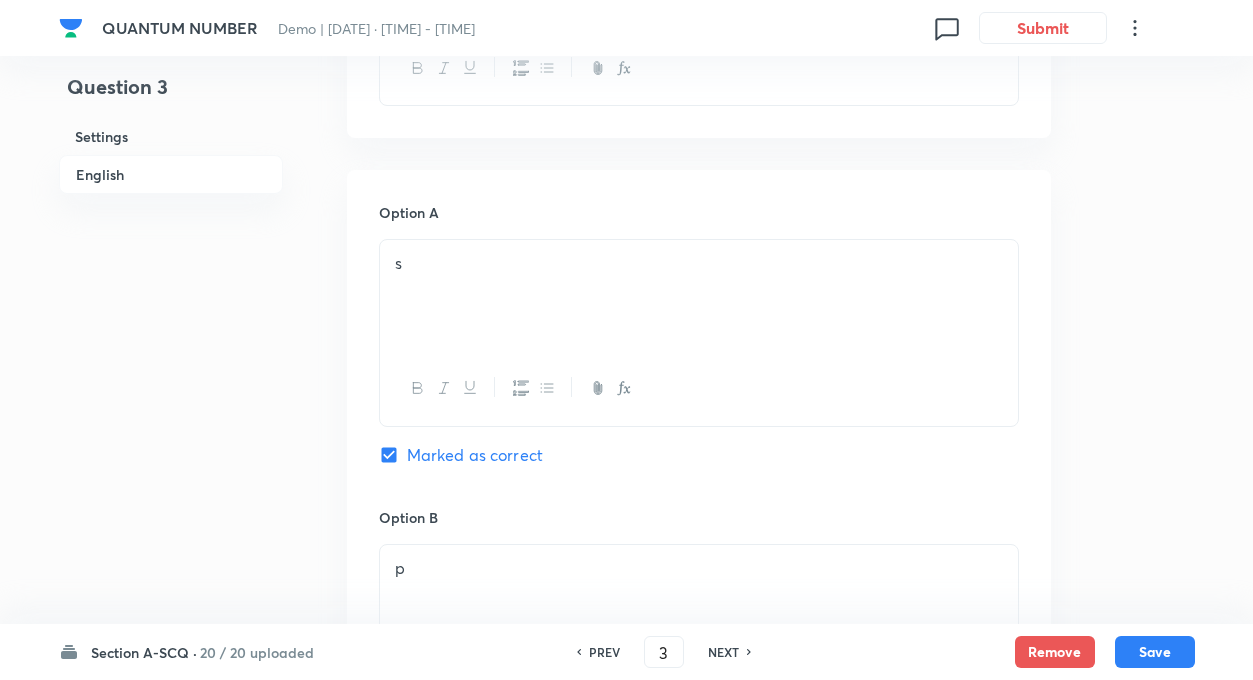 checkbox on "true" 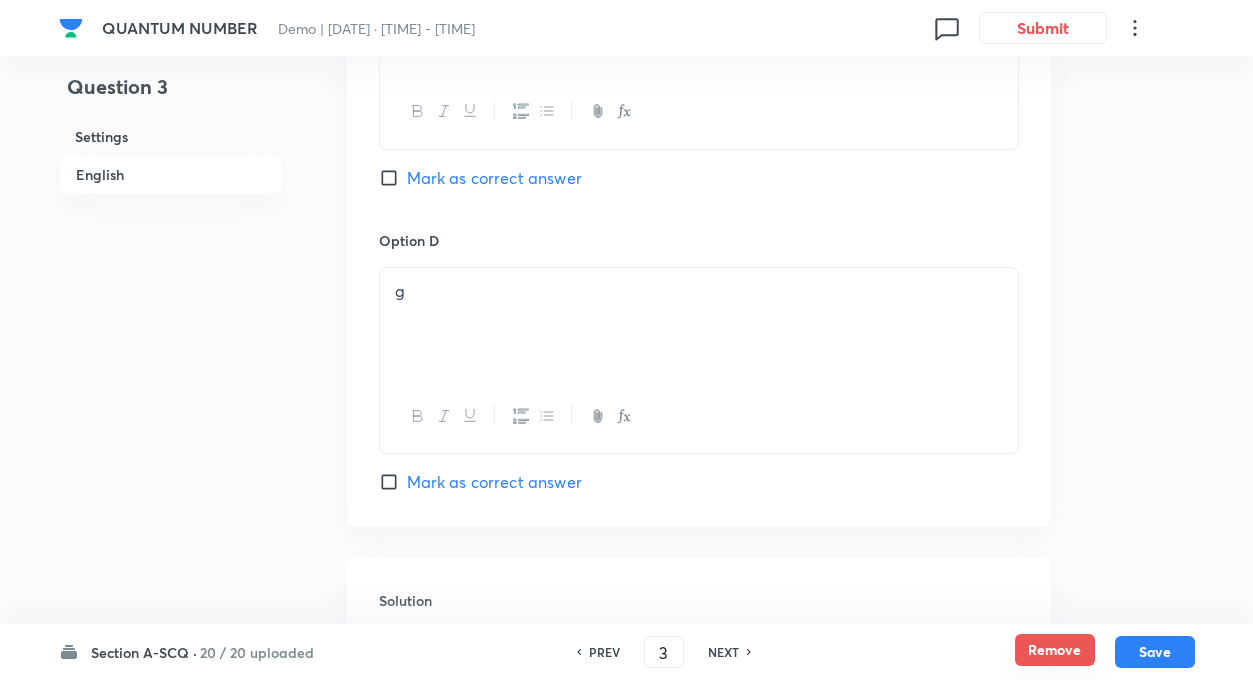 scroll, scrollTop: 1668, scrollLeft: 0, axis: vertical 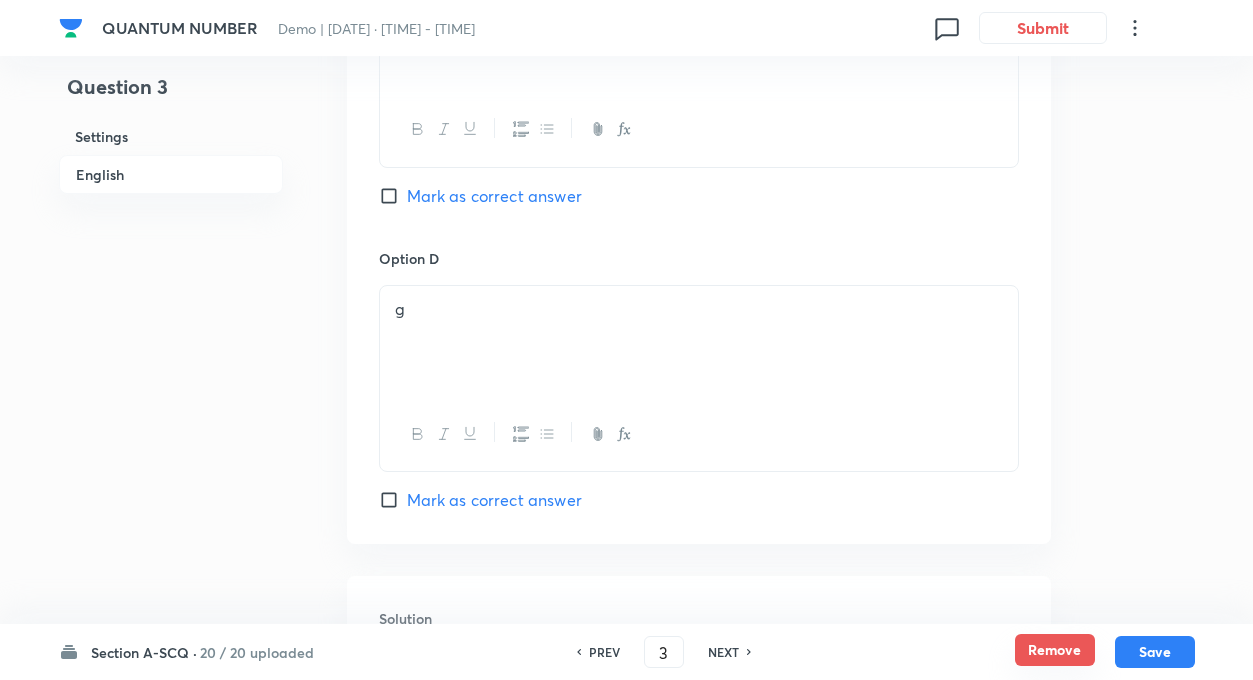 click on "Remove" at bounding box center (1055, 650) 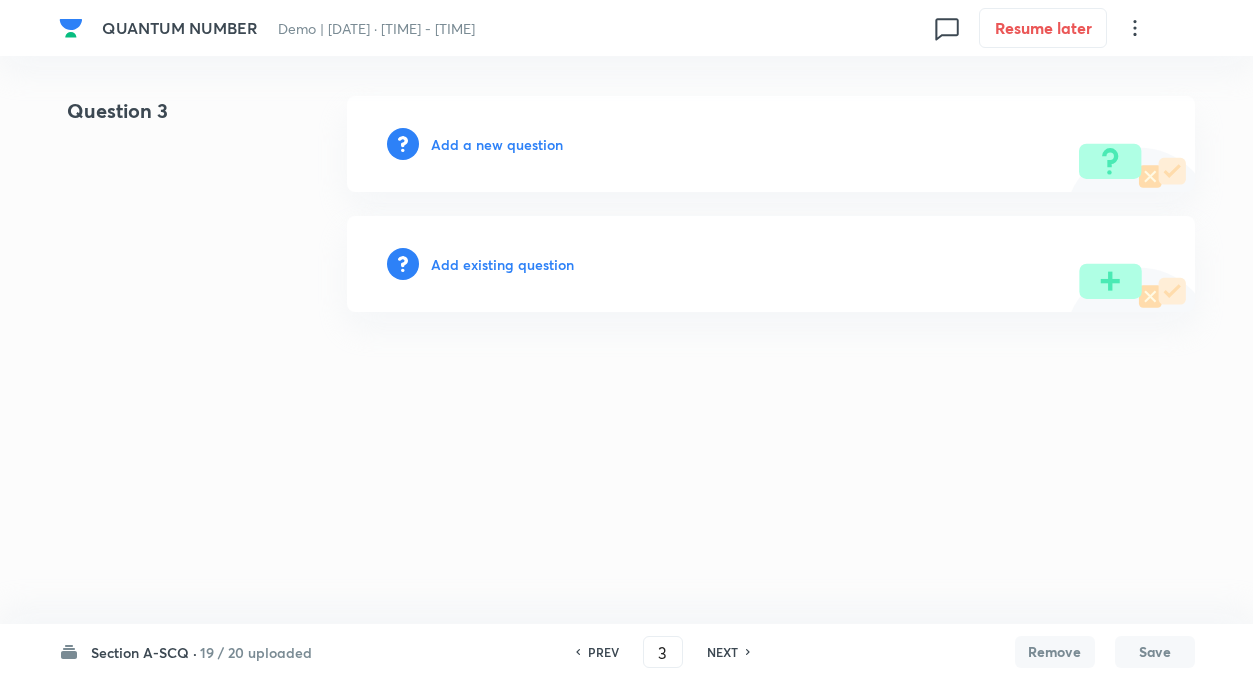 scroll, scrollTop: 0, scrollLeft: 0, axis: both 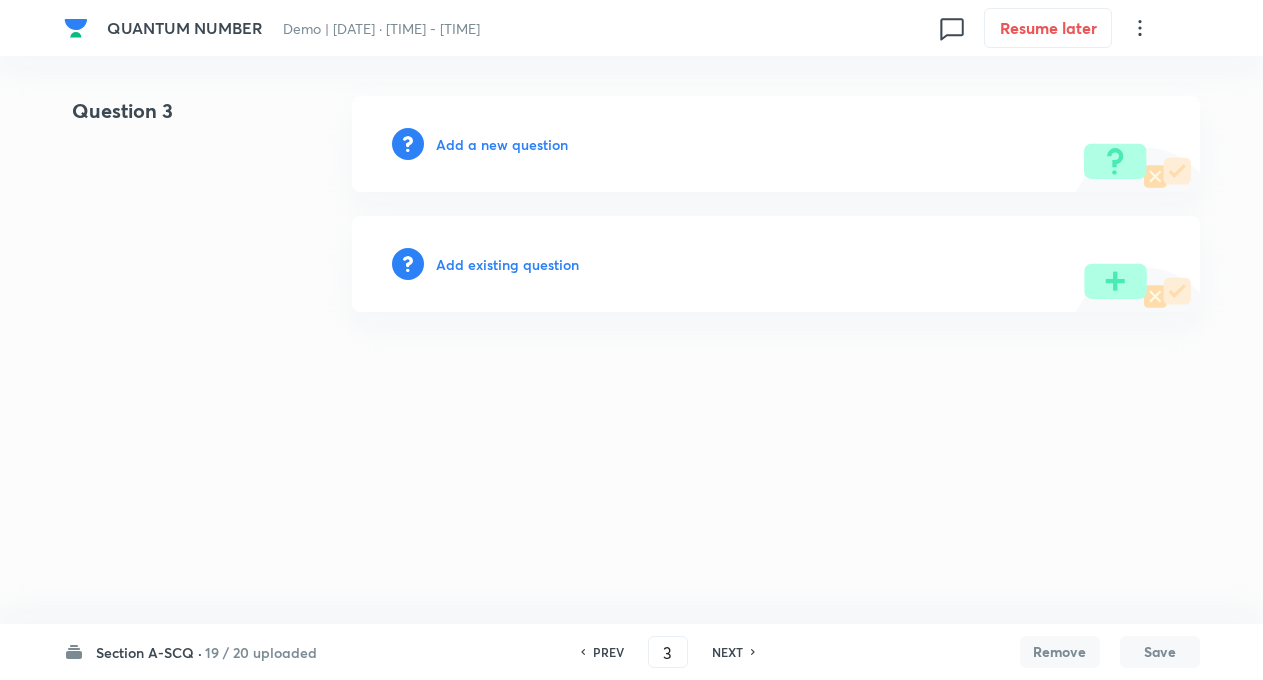 click on "NEXT" at bounding box center [727, 652] 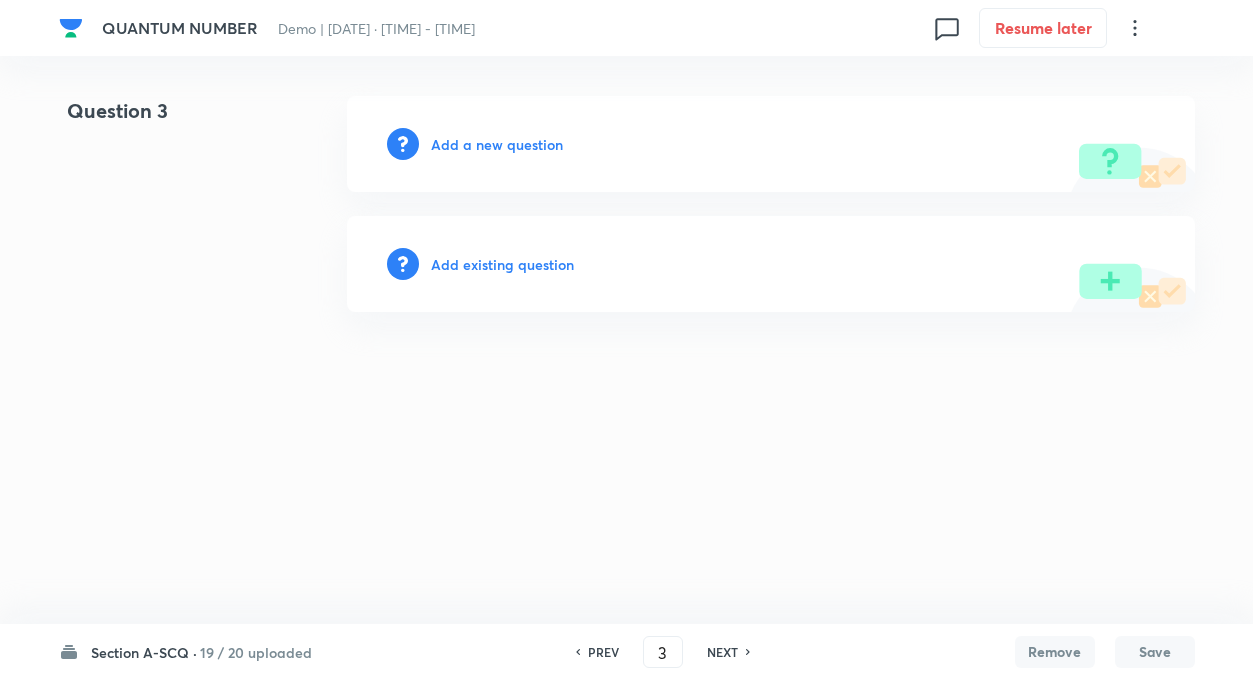 type on "4" 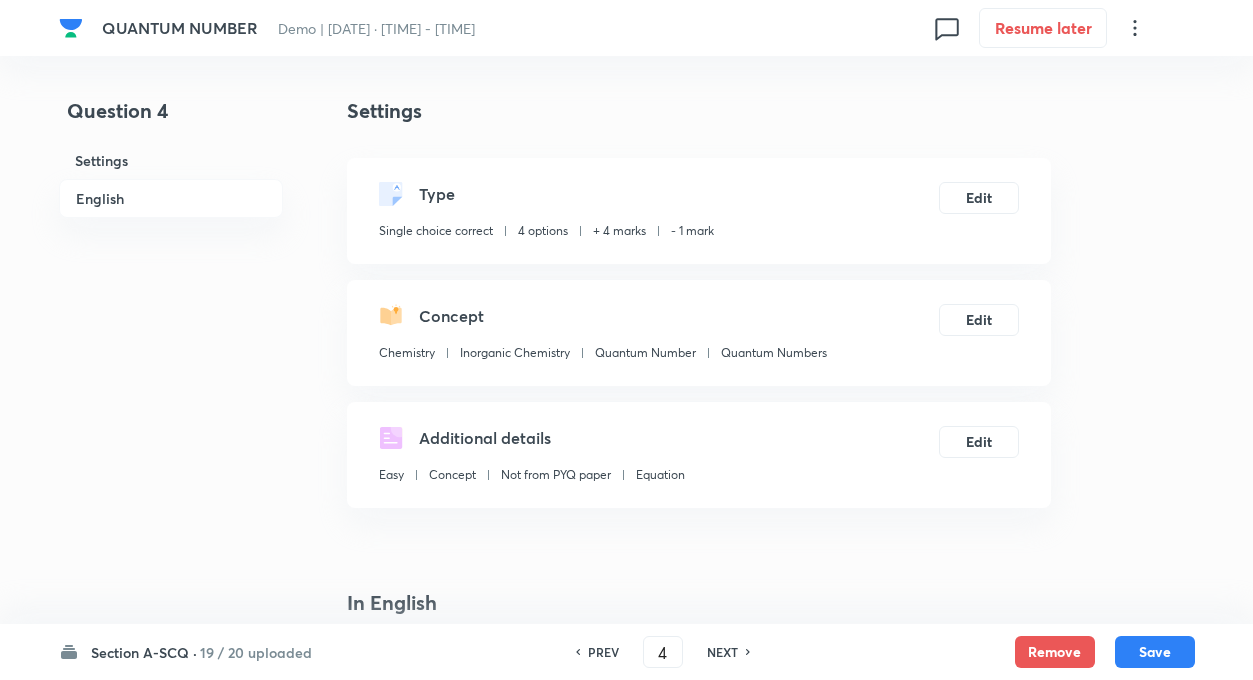checkbox on "true" 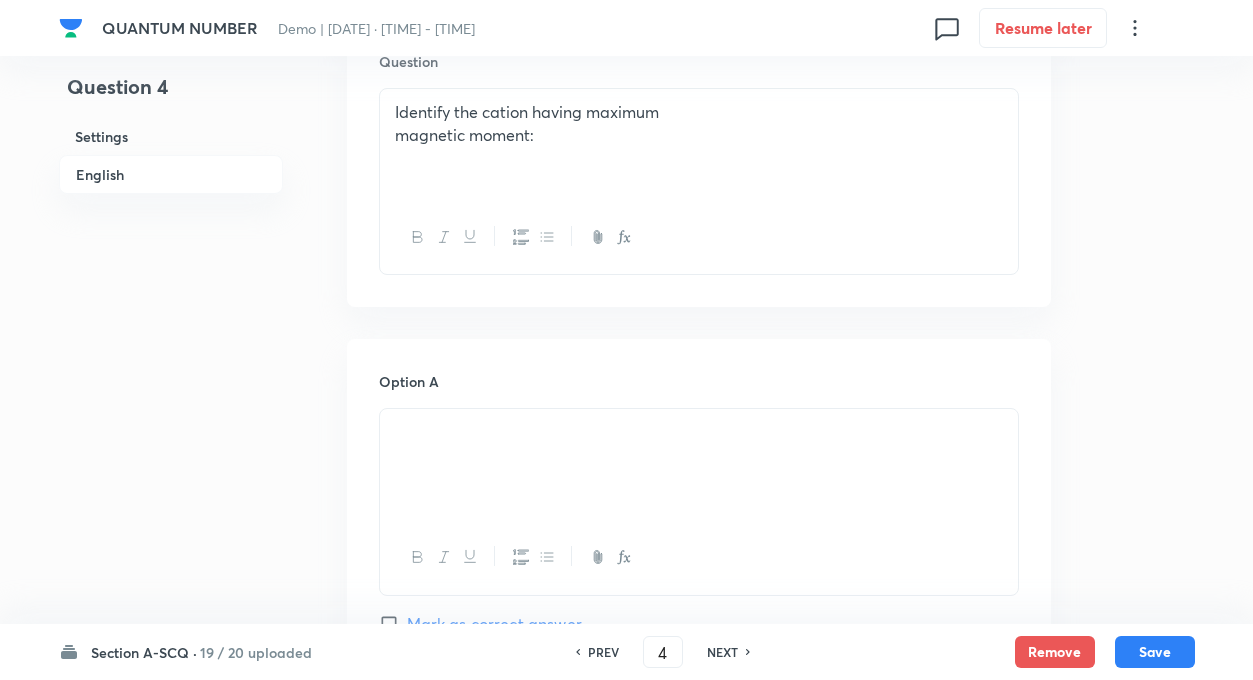 scroll, scrollTop: 640, scrollLeft: 0, axis: vertical 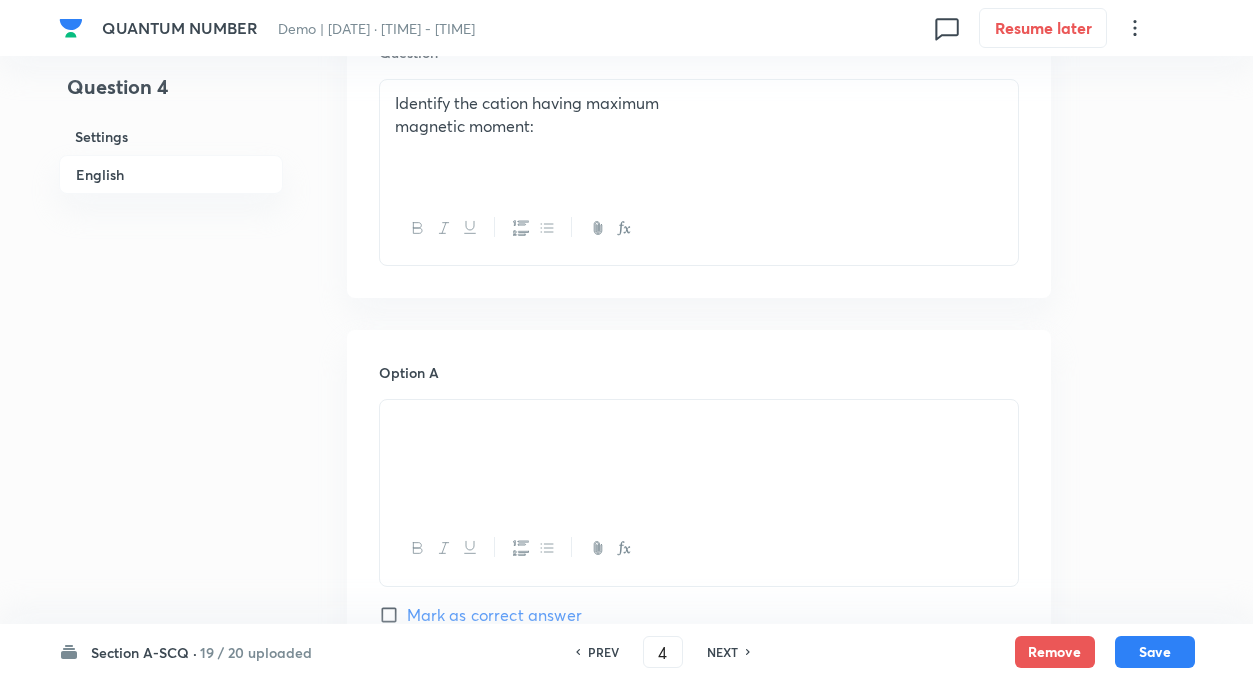 click on "Identify the cation having maximum magnetic moment:" at bounding box center (699, 136) 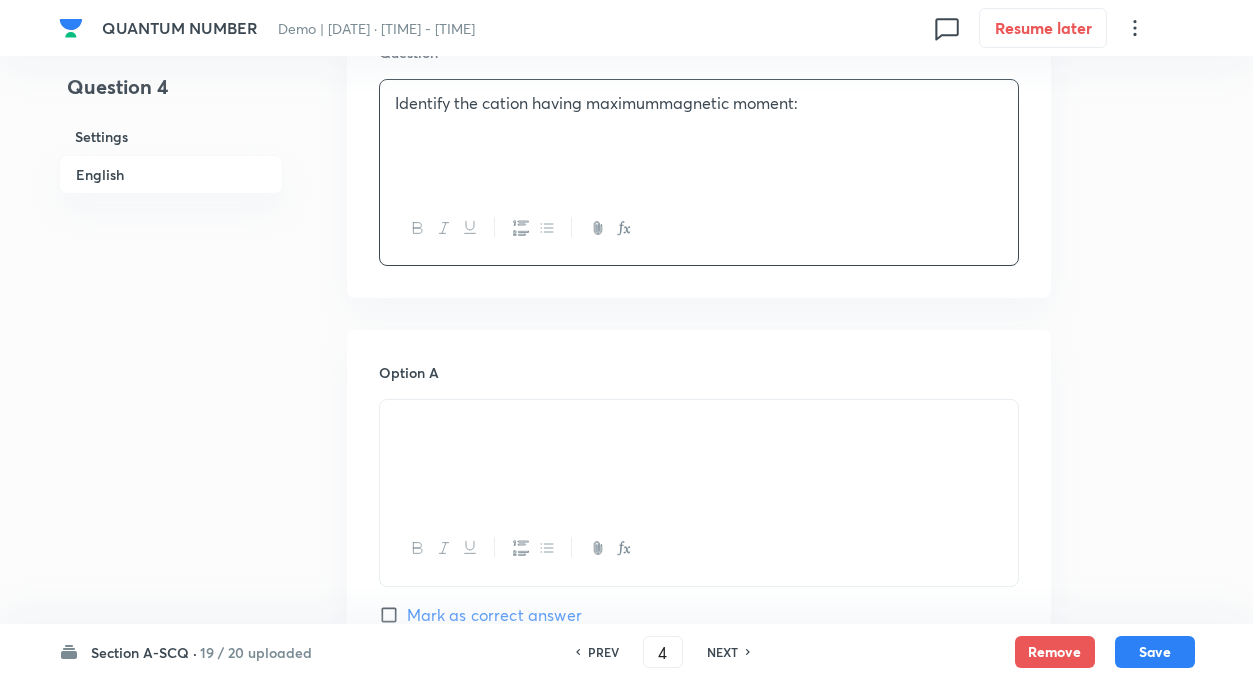 type 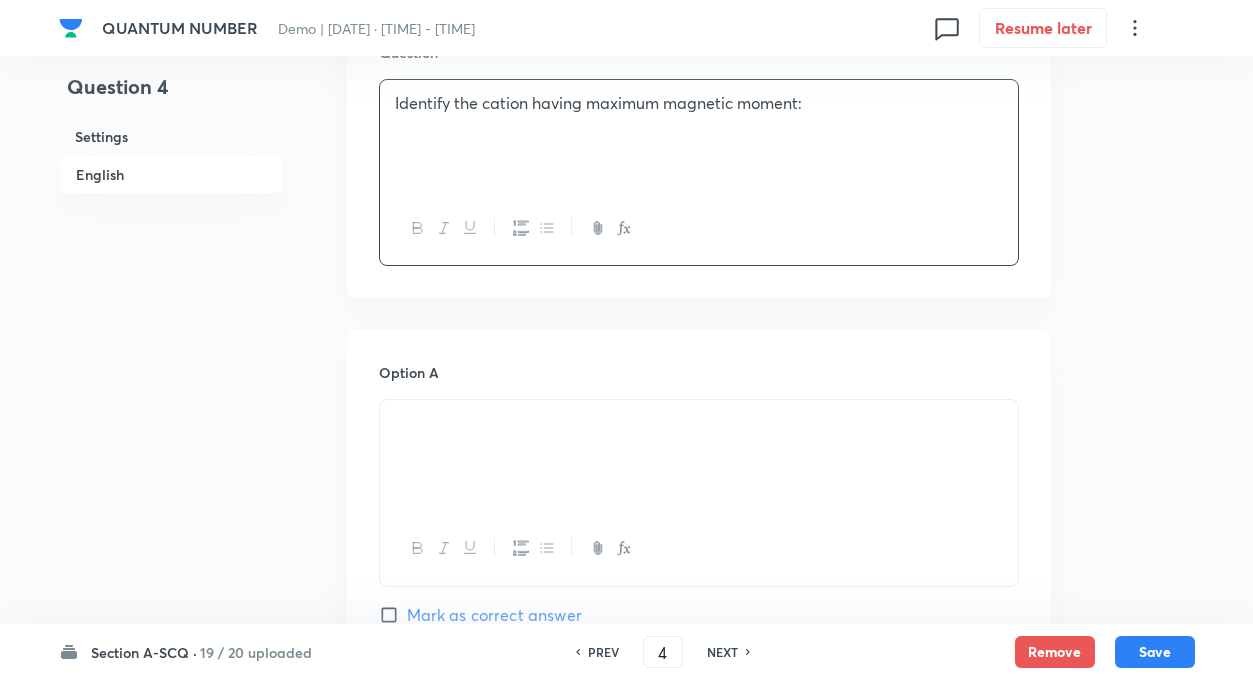click on "Question 4 Settings English Settings Type Single choice correct 4 options + 4 marks - 1 mark Edit Concept Chemistry Inorganic Chemistry Quantum Number Quantum Numbers Edit Additional details Easy Concept Not from PYQ paper Equation Edit In English Question Identify the cation having maximum magnetic moment: Option A Mark as correct answer Option B Mark as correct answer Option C Mark as correct answer Option D Marked as correct Solution" at bounding box center [627, 931] 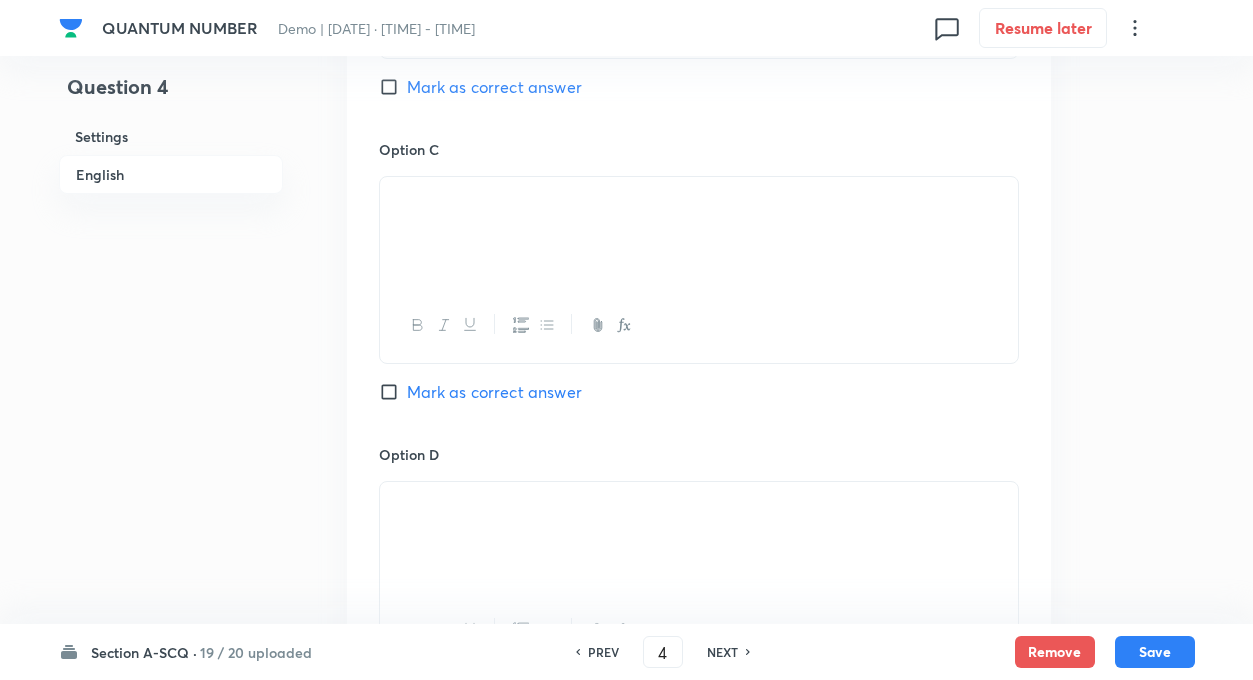 scroll, scrollTop: 1463, scrollLeft: 0, axis: vertical 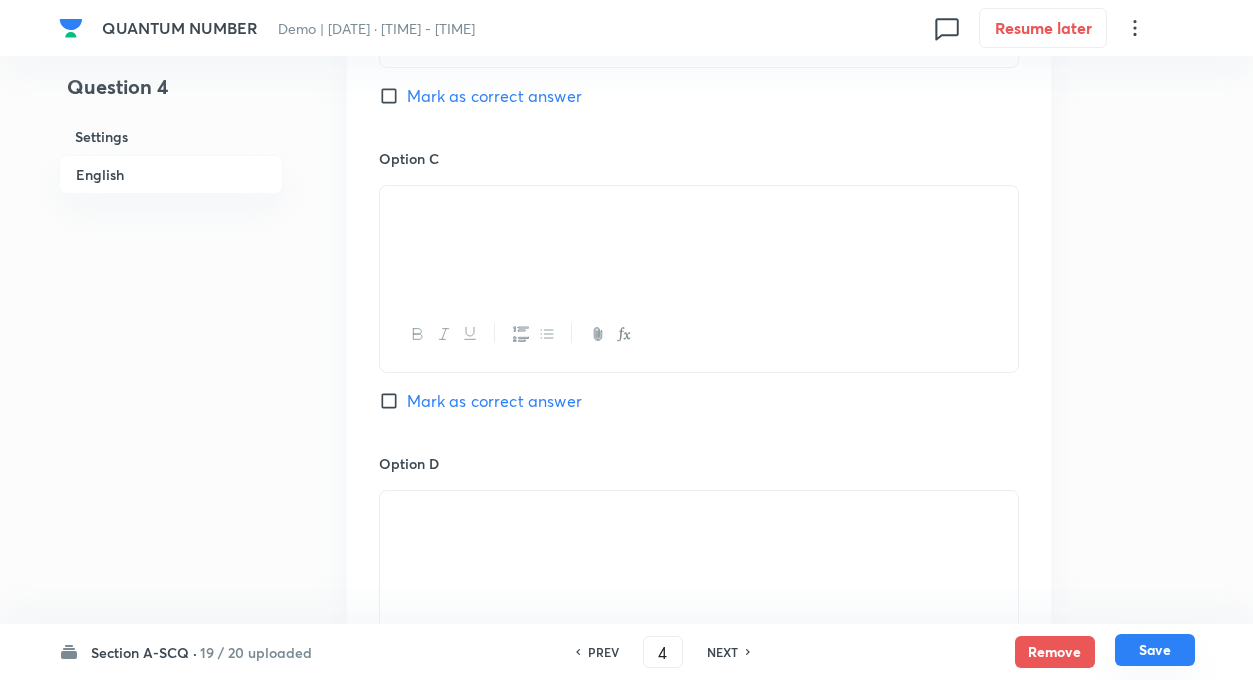 click on "Save" at bounding box center [1155, 650] 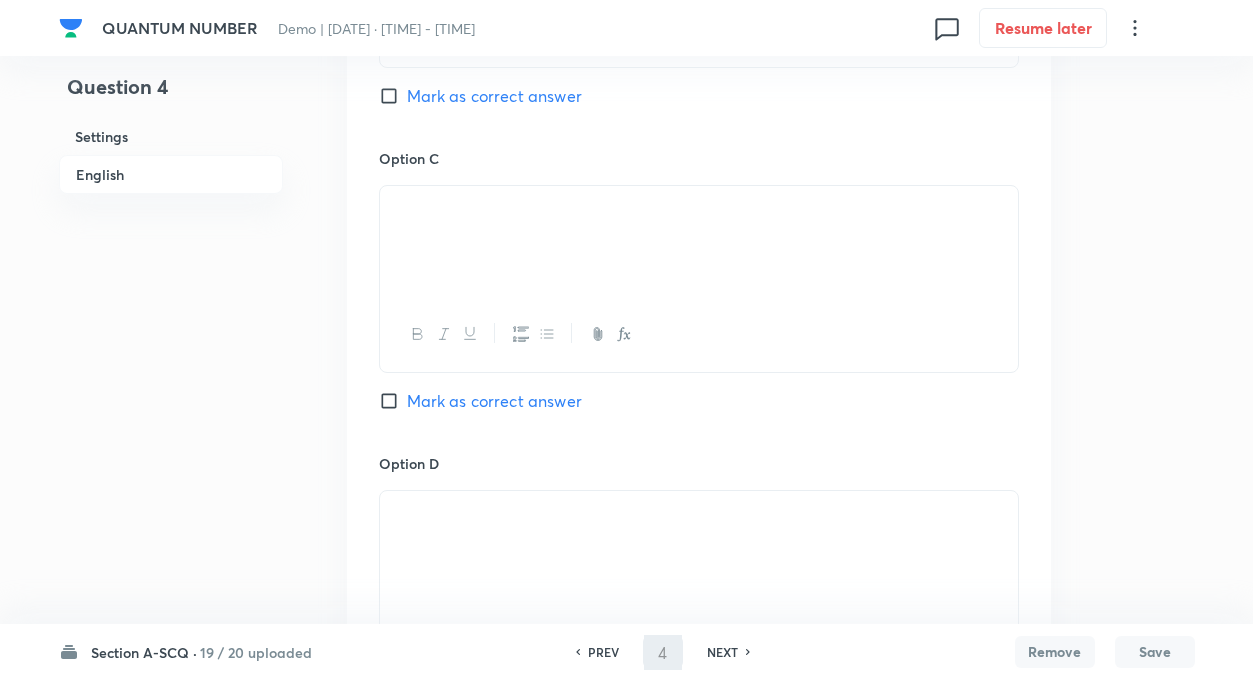 type on "5" 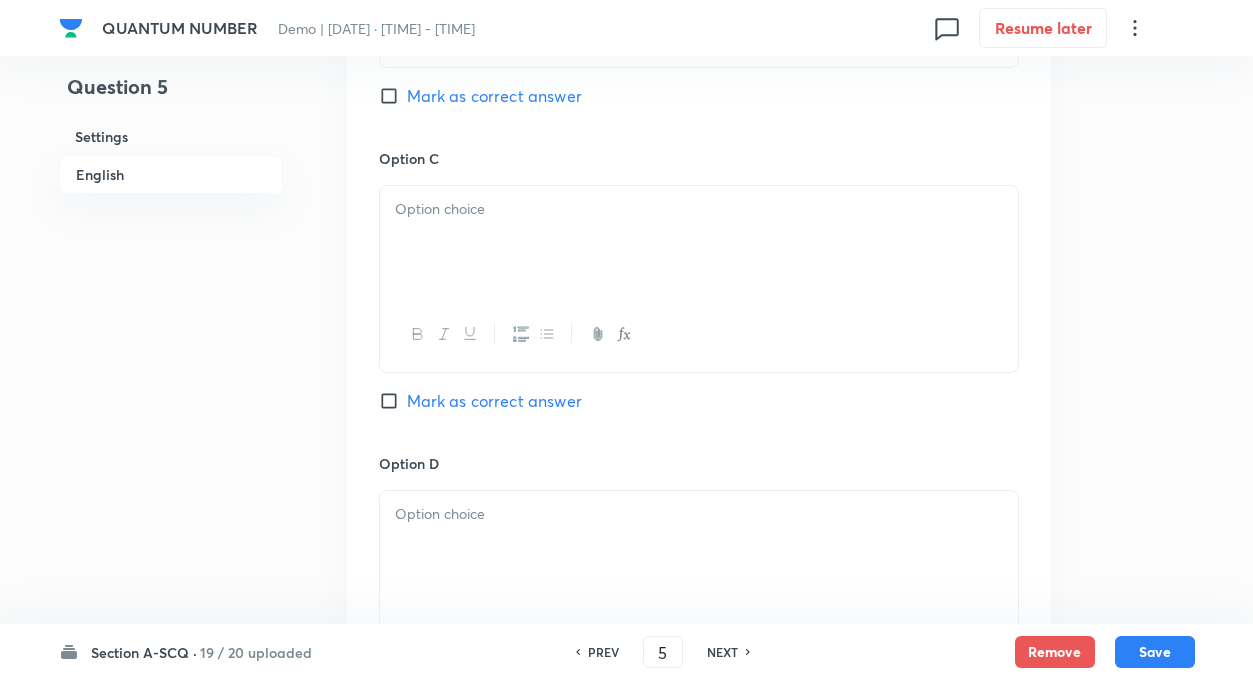 checkbox on "false" 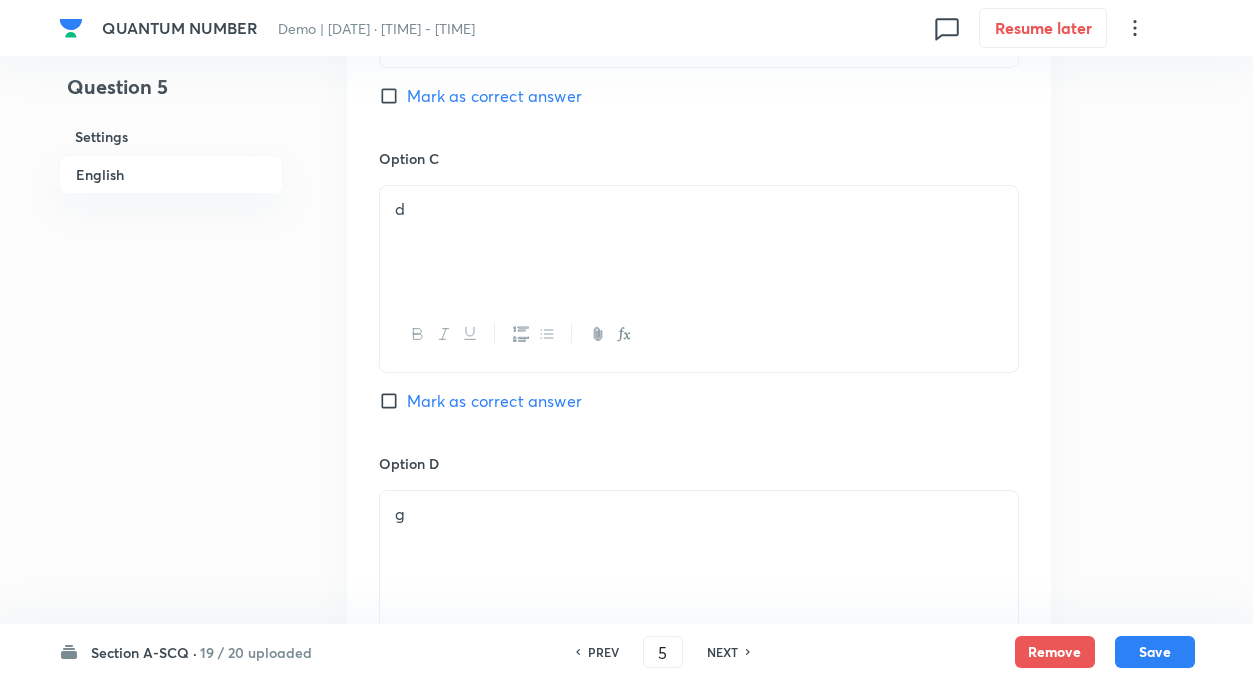 type 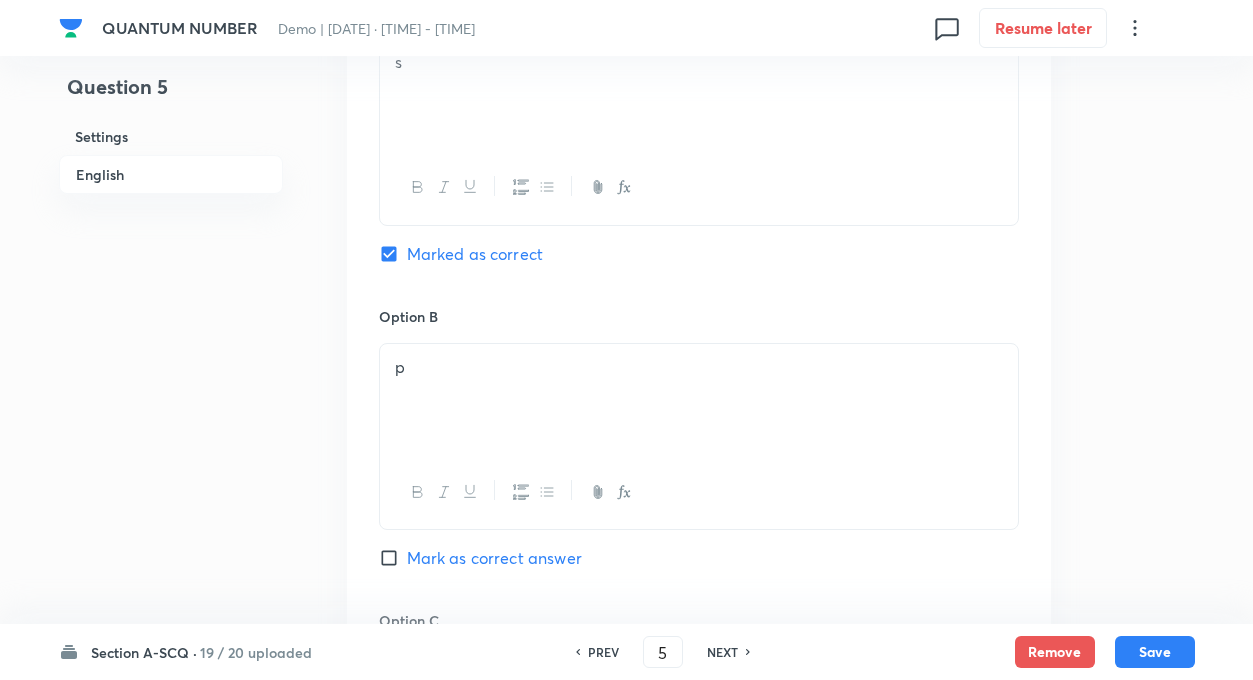 scroll, scrollTop: 1063, scrollLeft: 0, axis: vertical 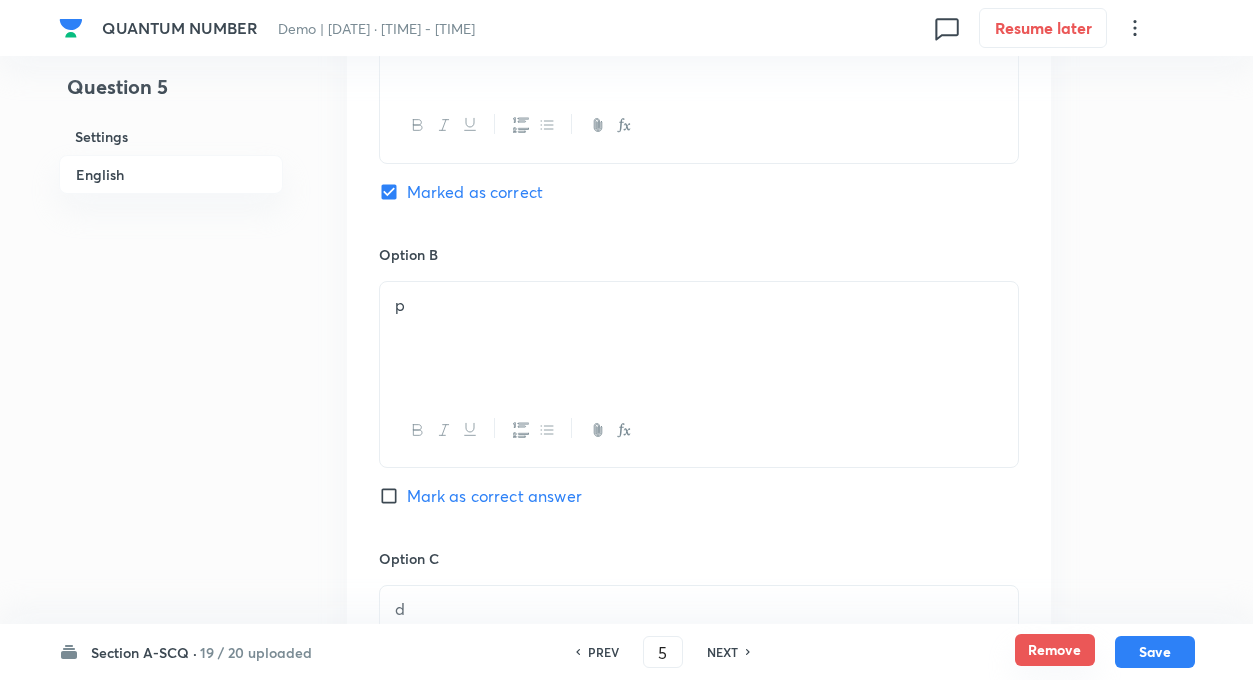 click on "Remove" at bounding box center [1055, 650] 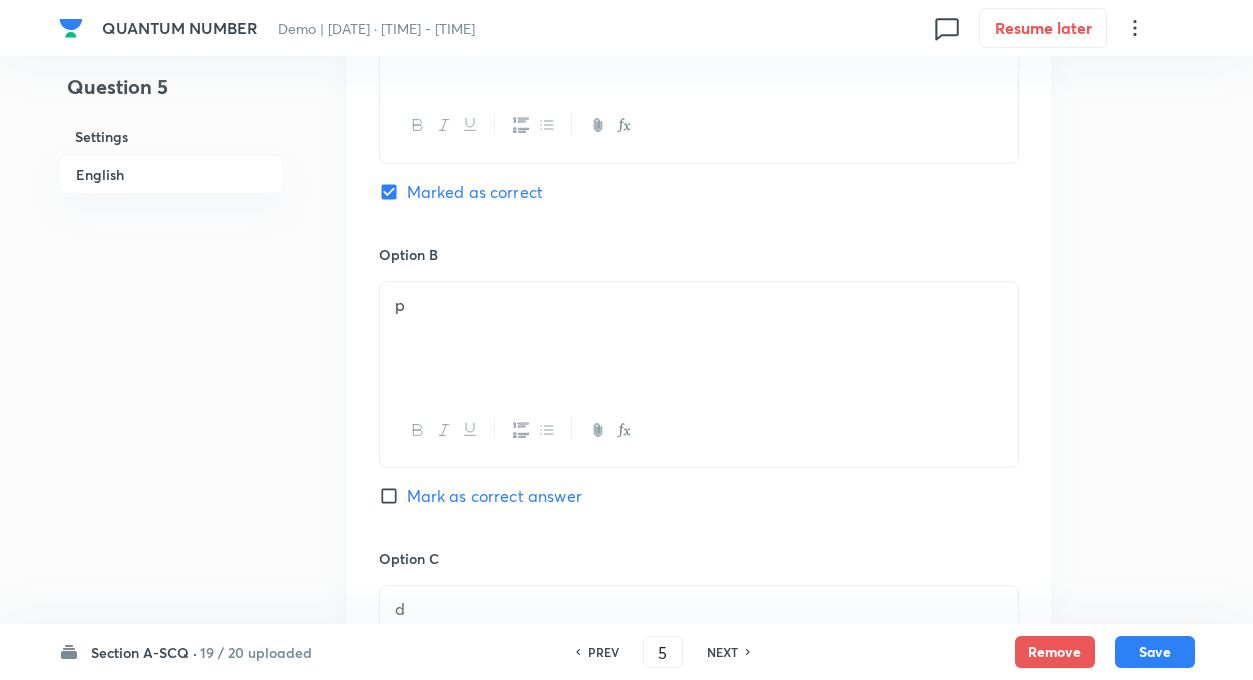 scroll, scrollTop: 0, scrollLeft: 0, axis: both 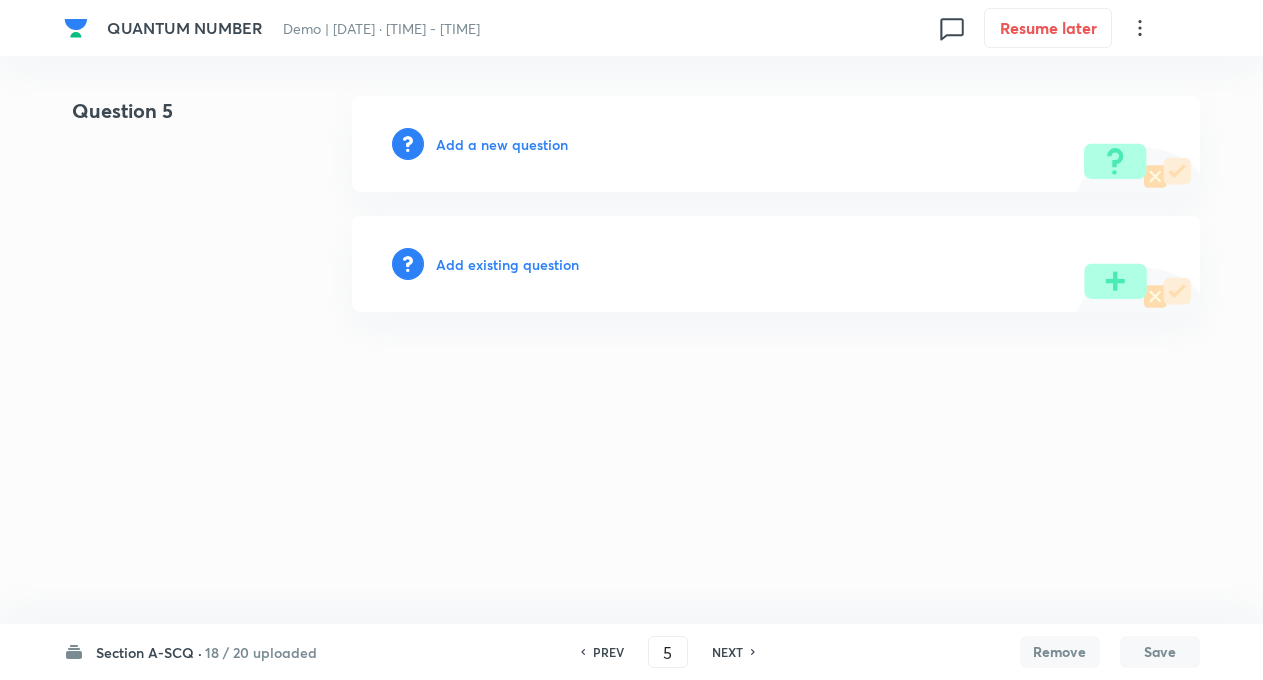 type 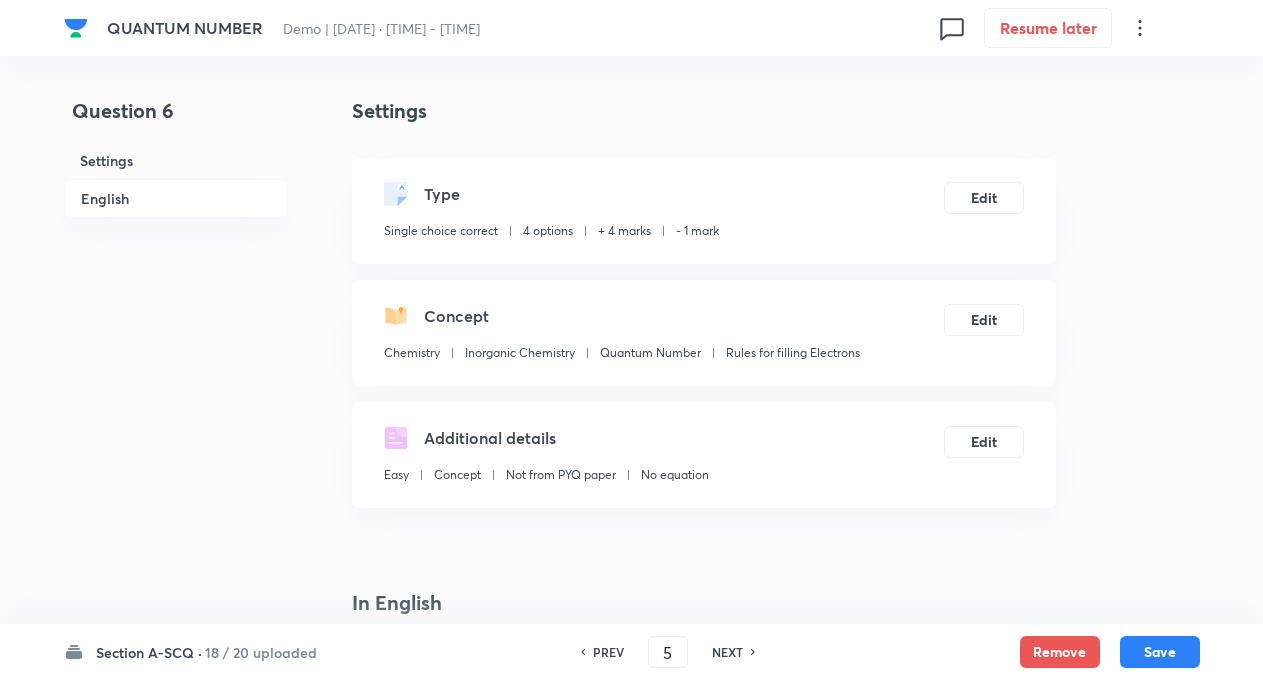 type on "6" 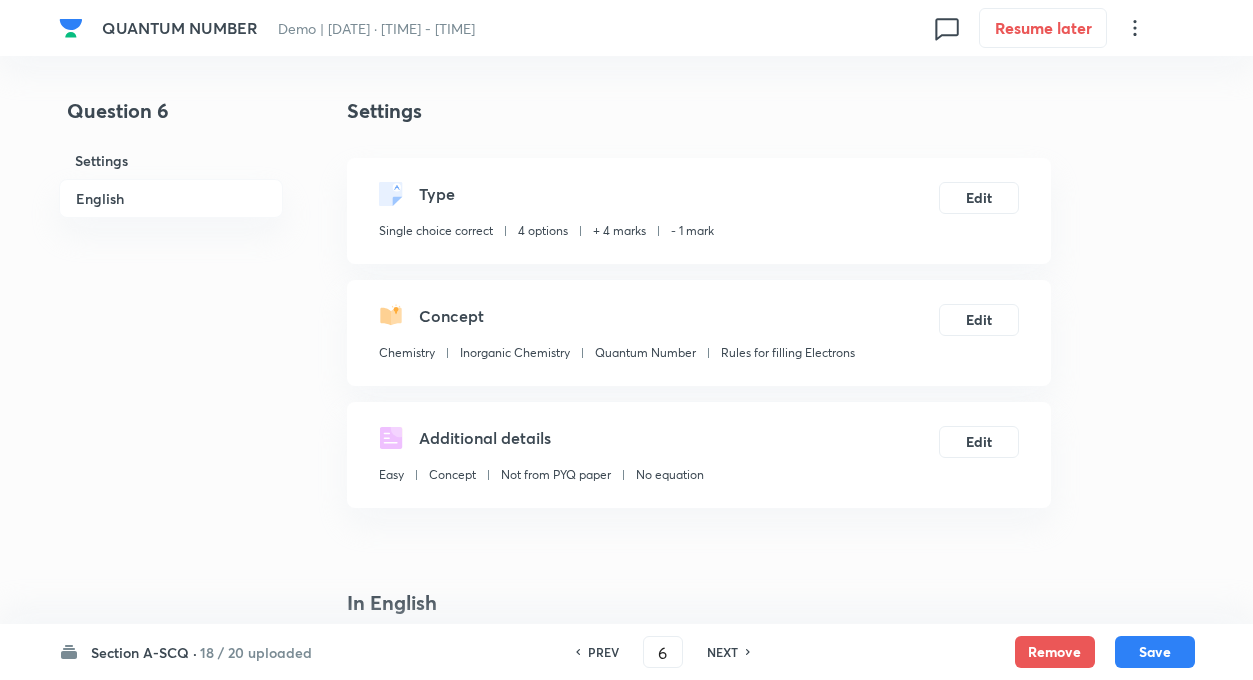 checkbox on "true" 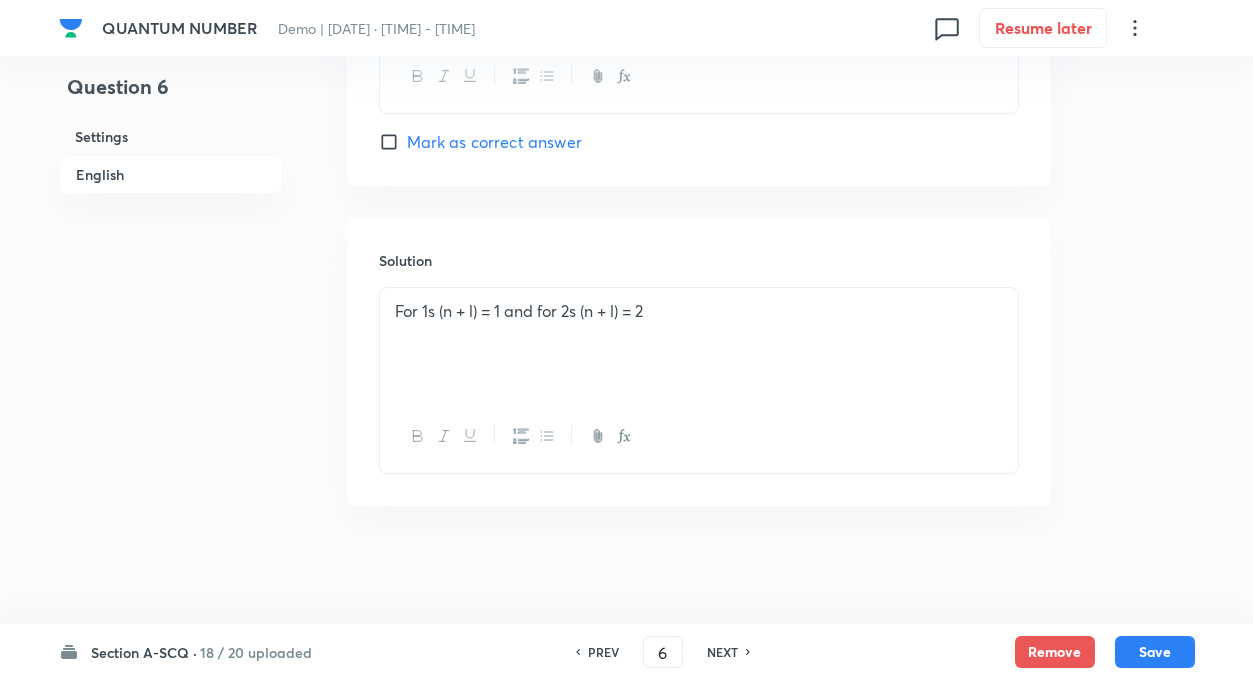 scroll, scrollTop: 2028, scrollLeft: 0, axis: vertical 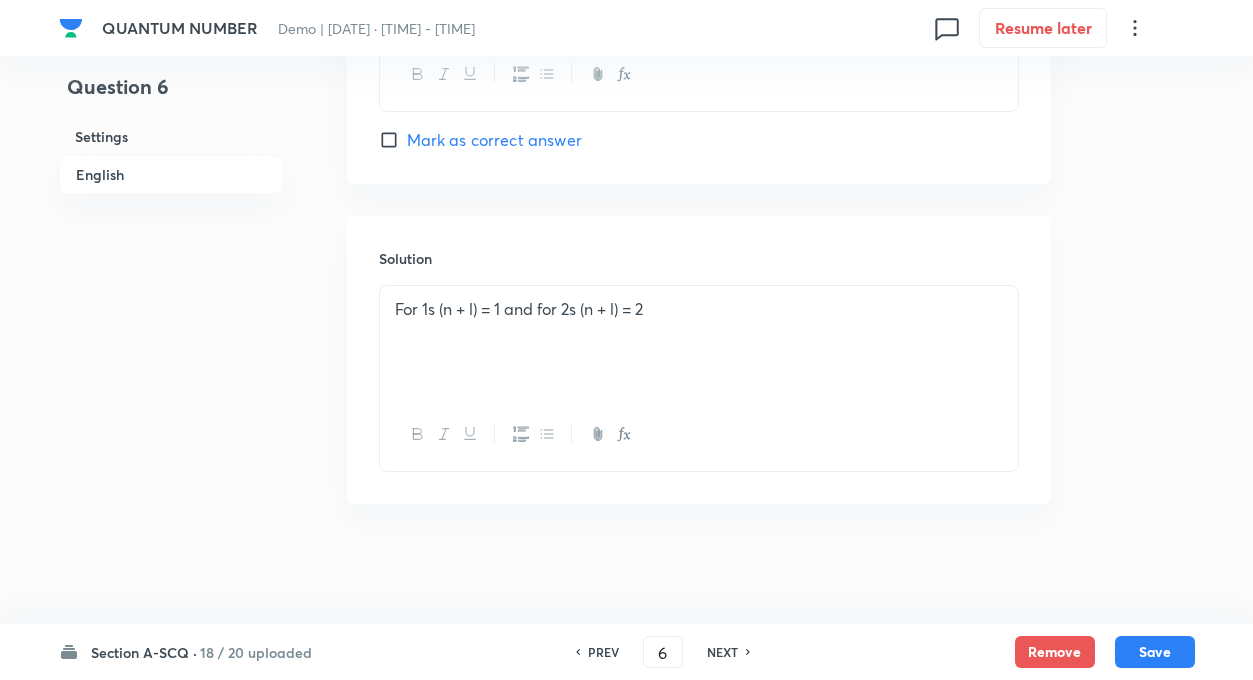 click on "PREV" at bounding box center (603, 652) 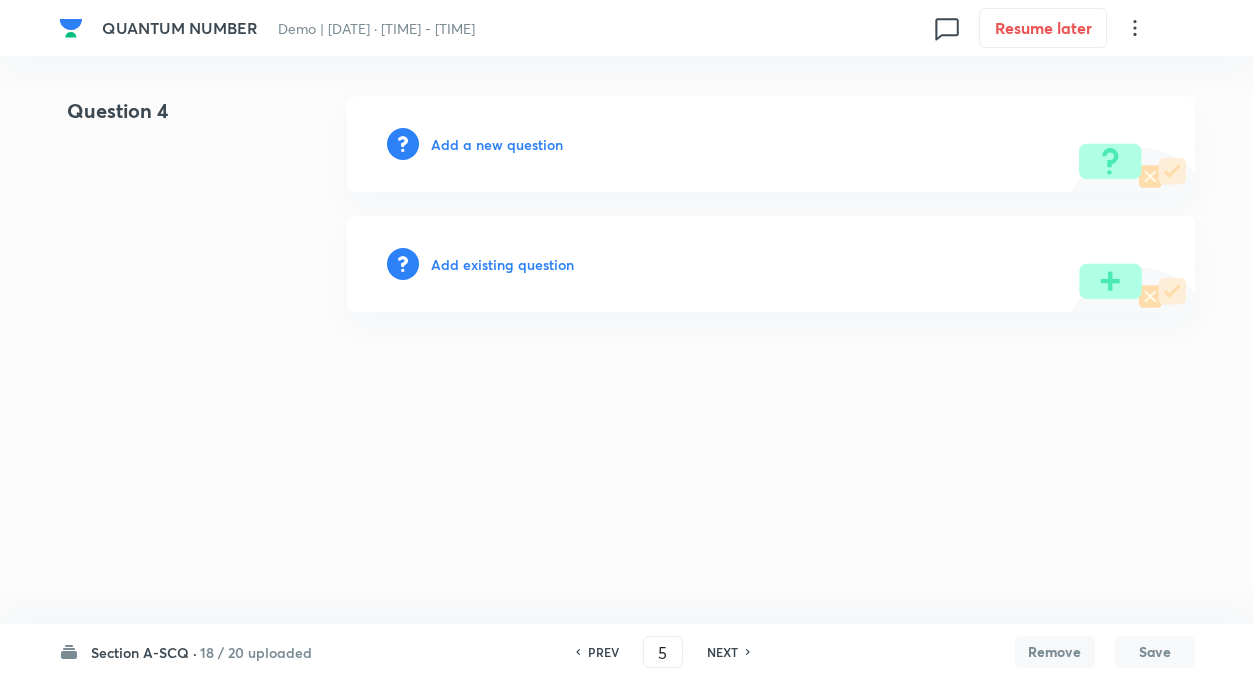 click on "PREV" at bounding box center [603, 652] 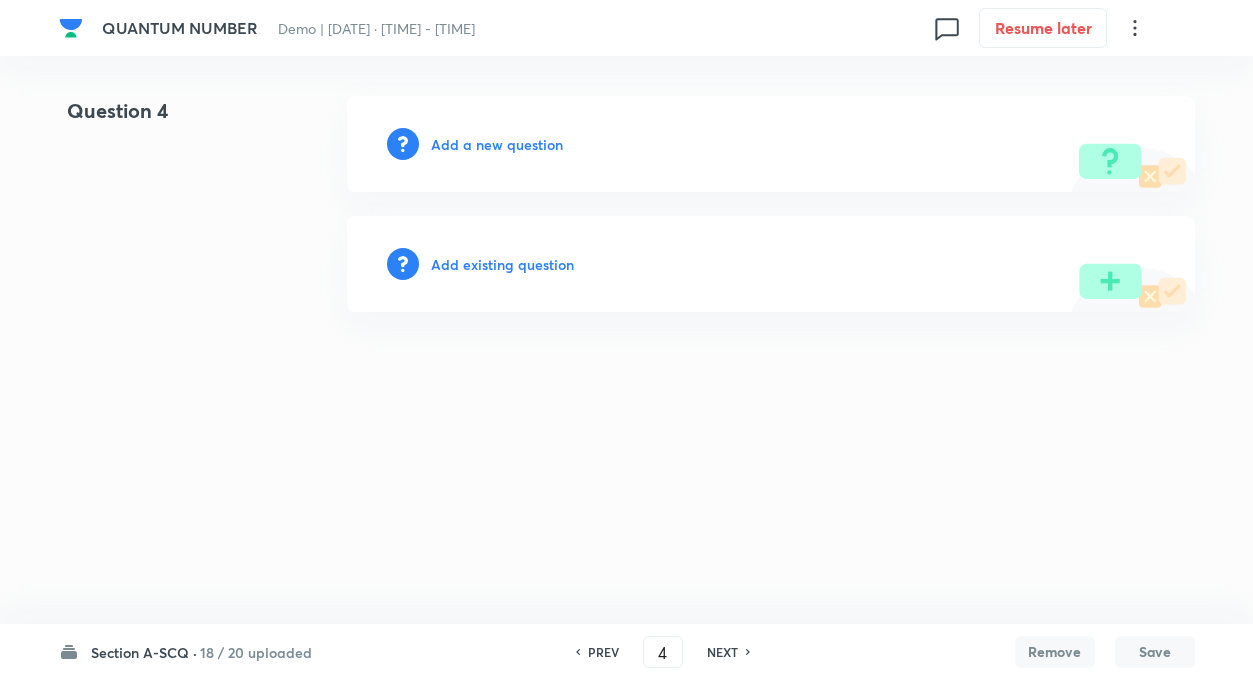 click on "PREV" at bounding box center [603, 652] 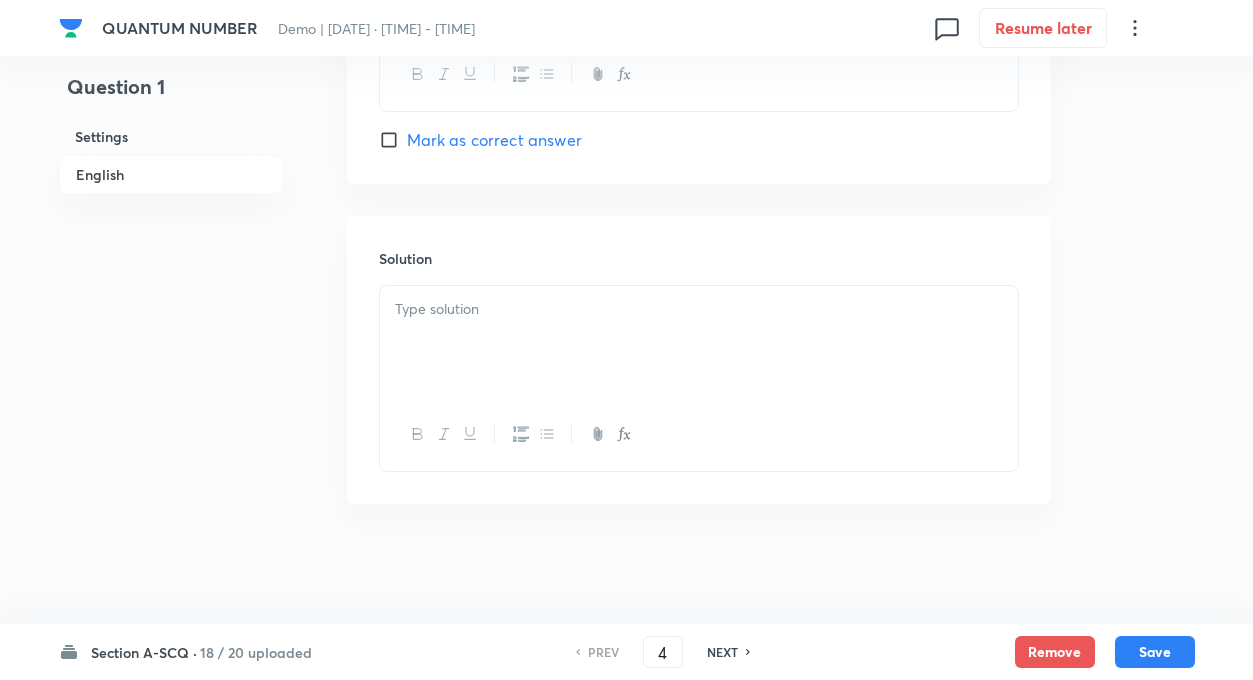 scroll, scrollTop: 0, scrollLeft: 0, axis: both 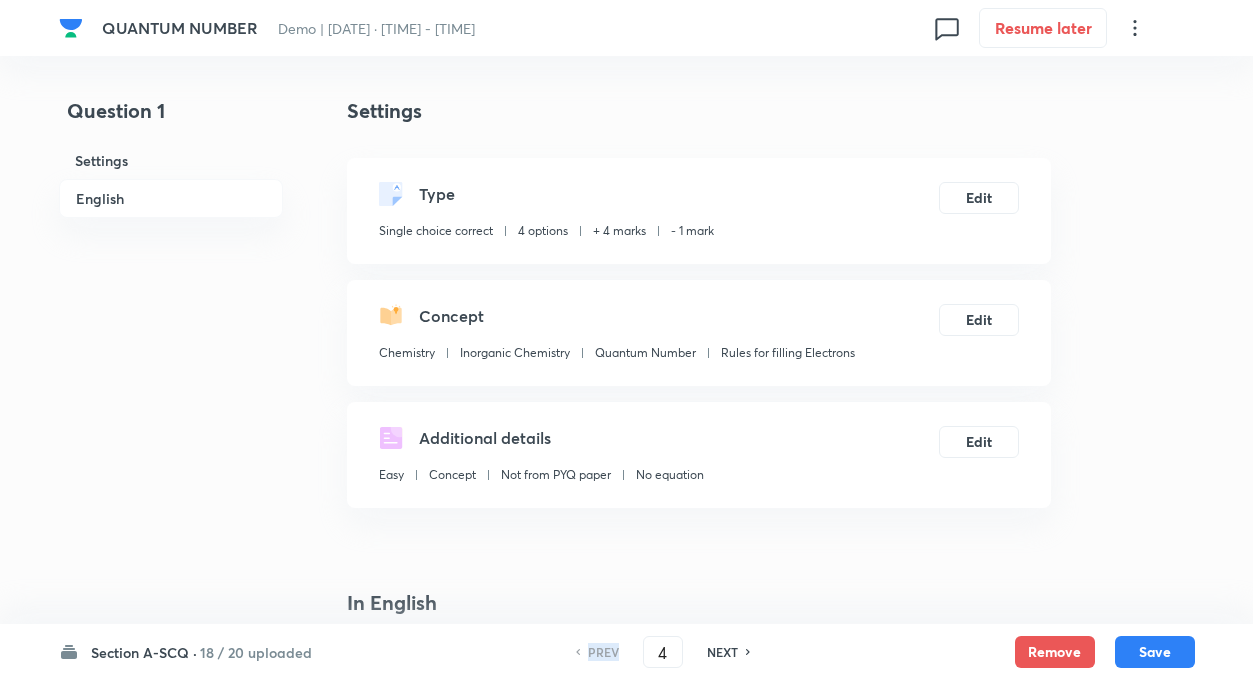 type on "1" 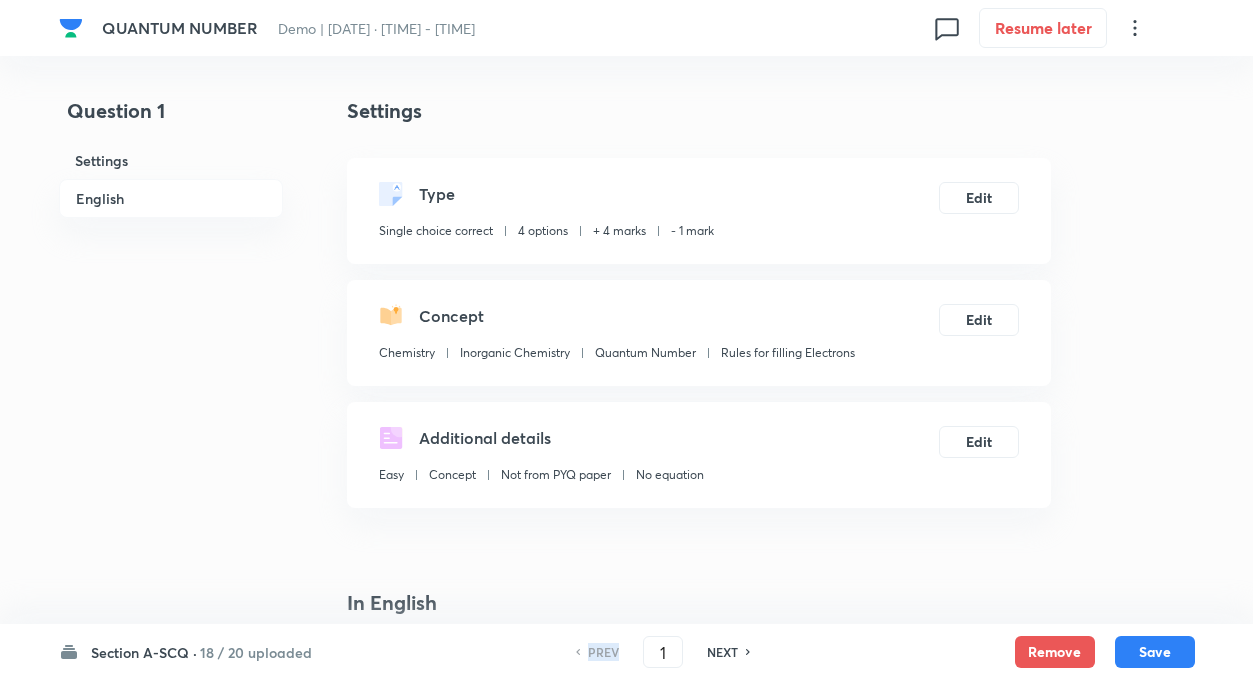 click on "PREV" at bounding box center (603, 652) 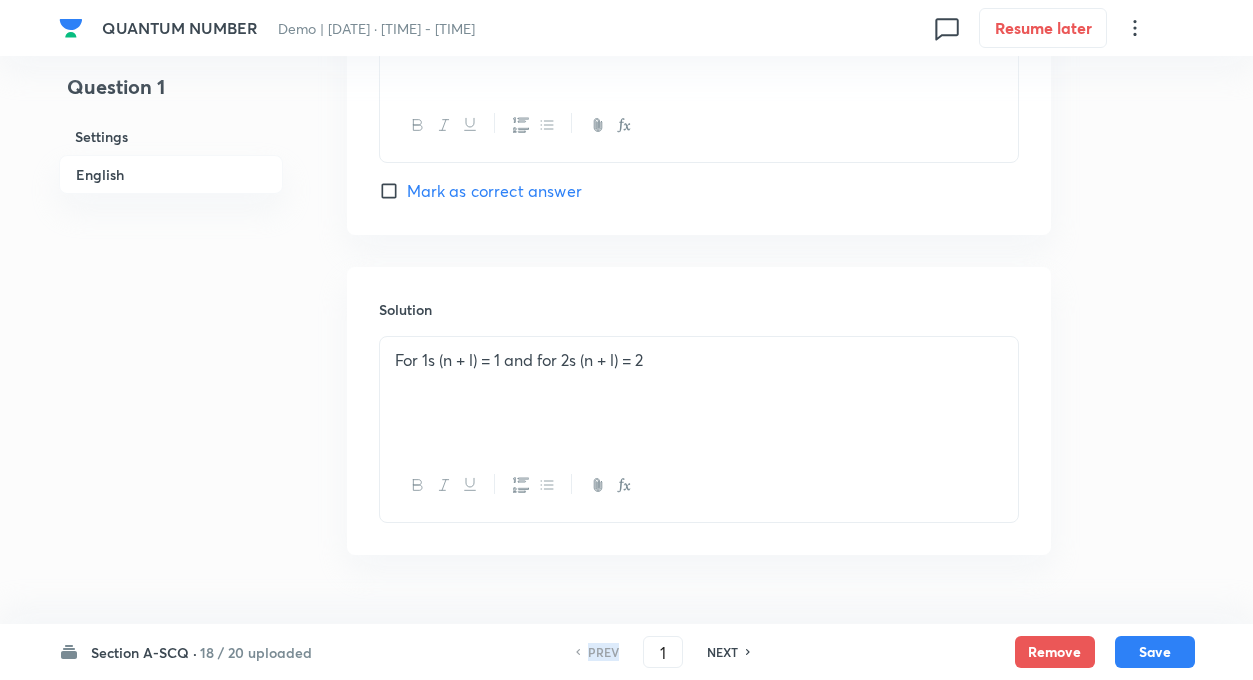 scroll, scrollTop: 2028, scrollLeft: 0, axis: vertical 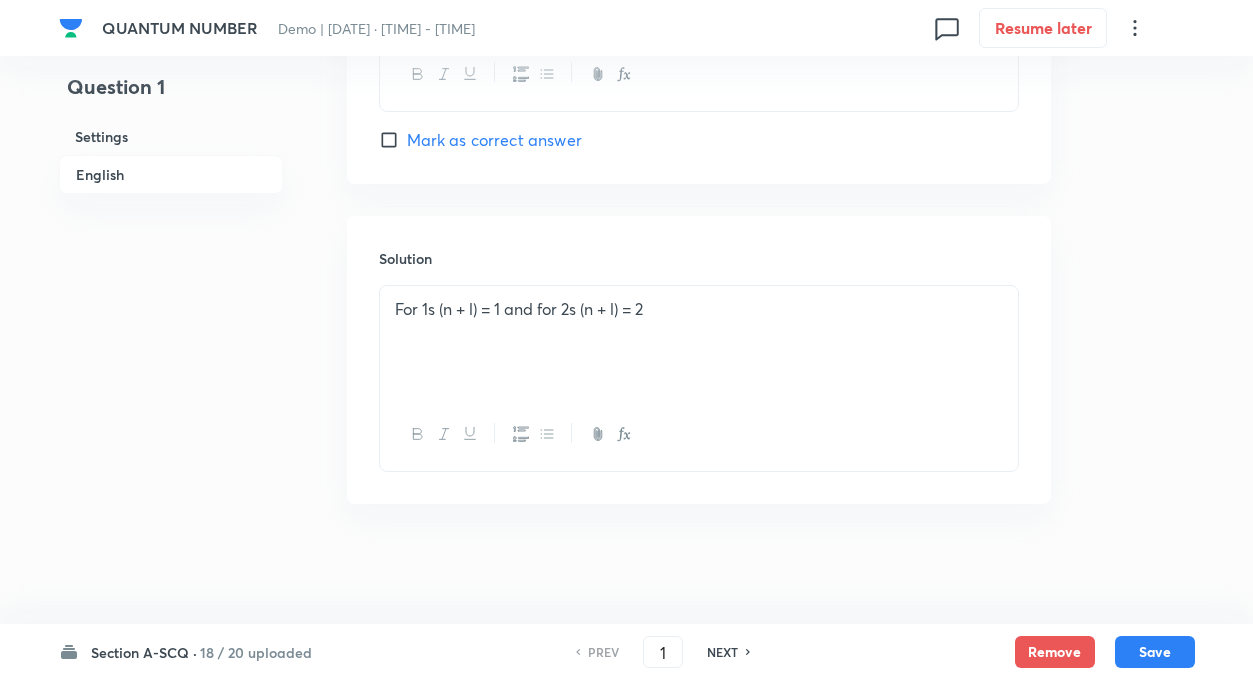 click on "NEXT" at bounding box center [722, 652] 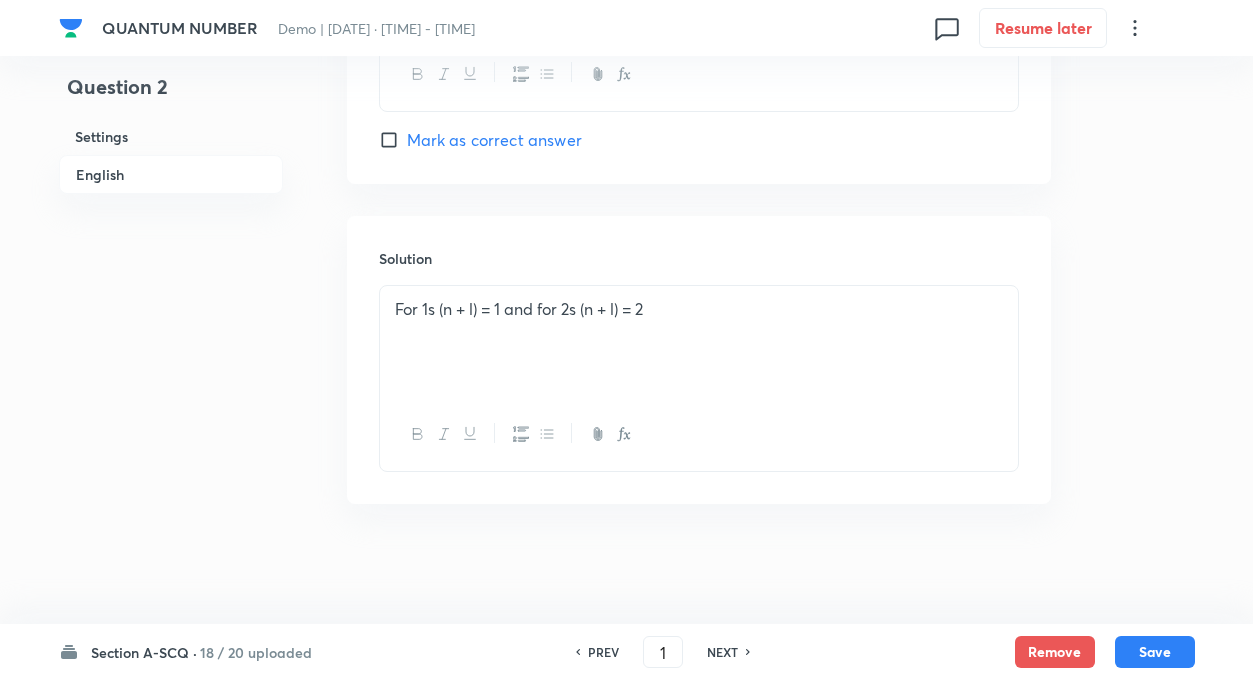 type on "2" 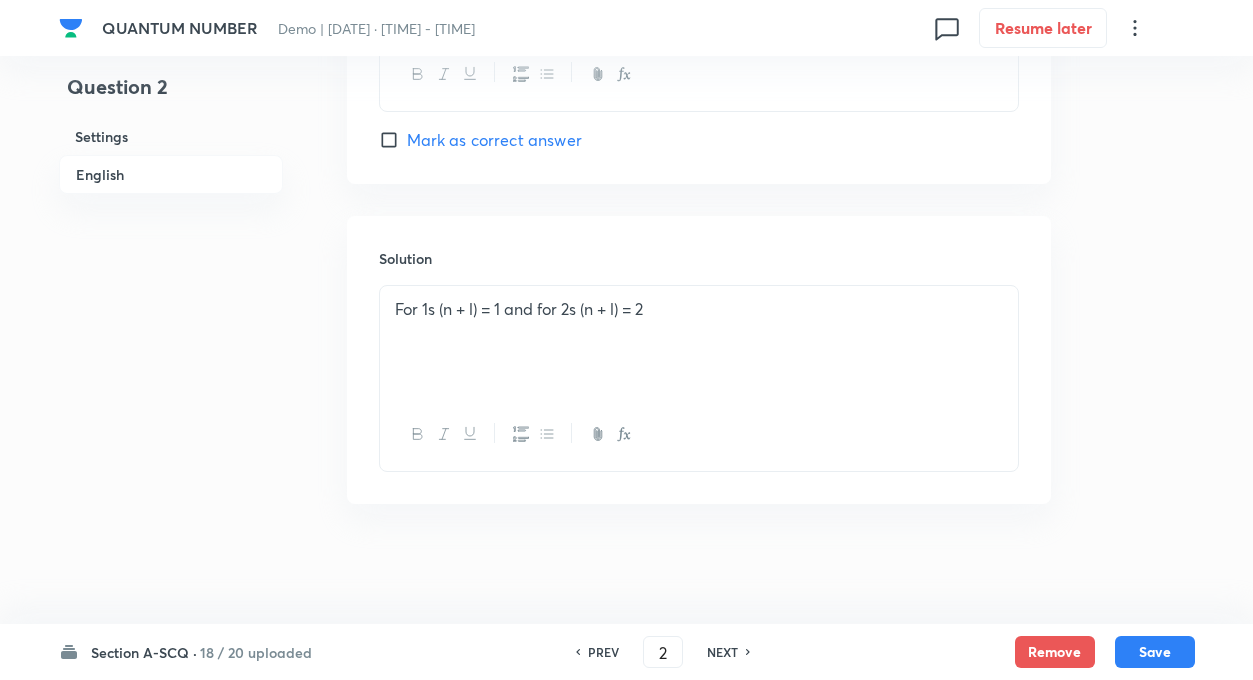 checkbox on "false" 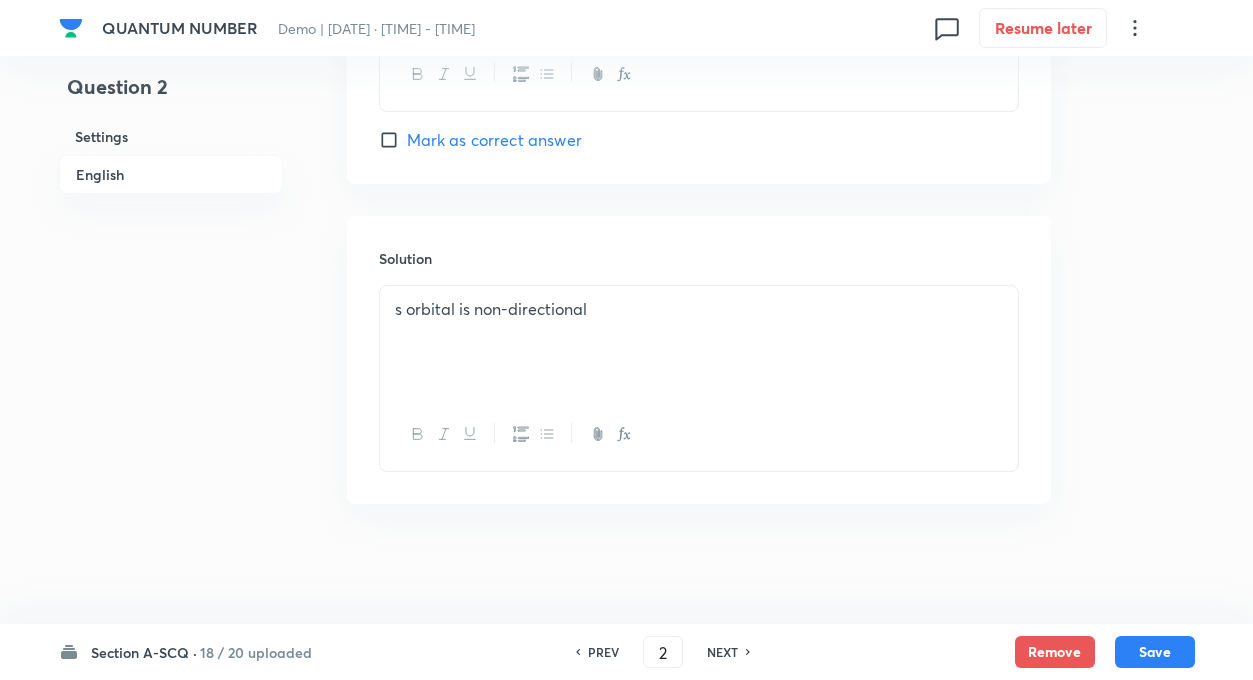 click on "NEXT" at bounding box center [722, 652] 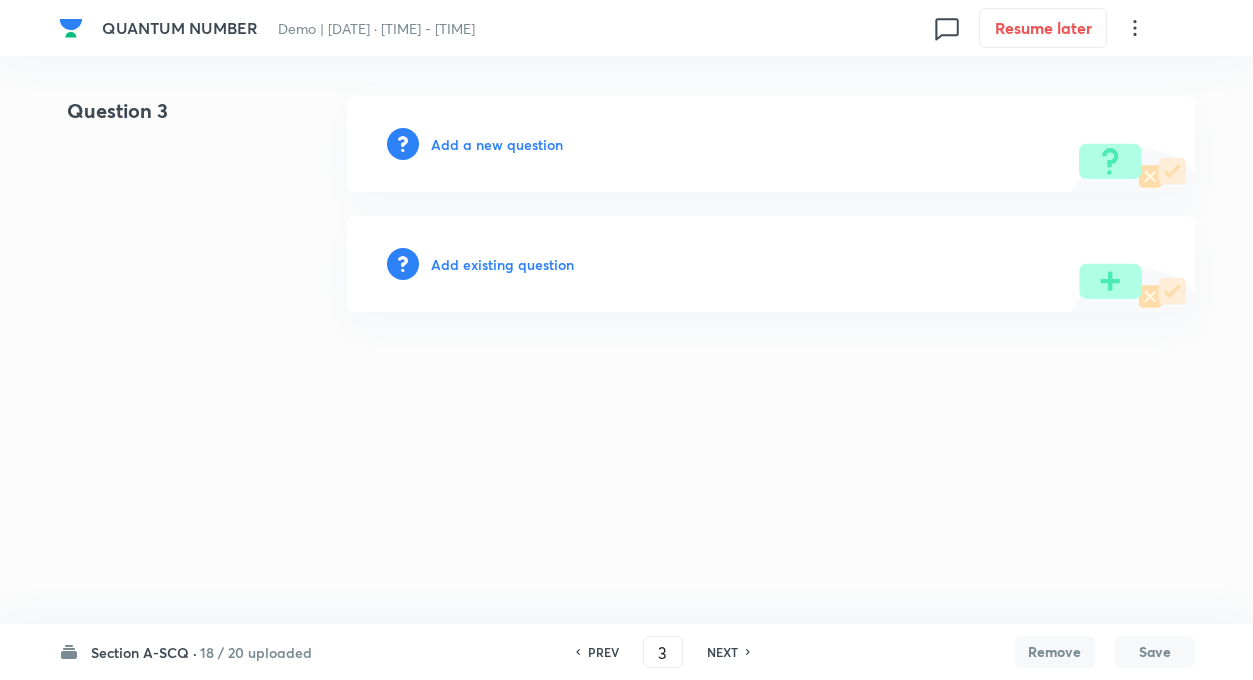 scroll, scrollTop: 0, scrollLeft: 0, axis: both 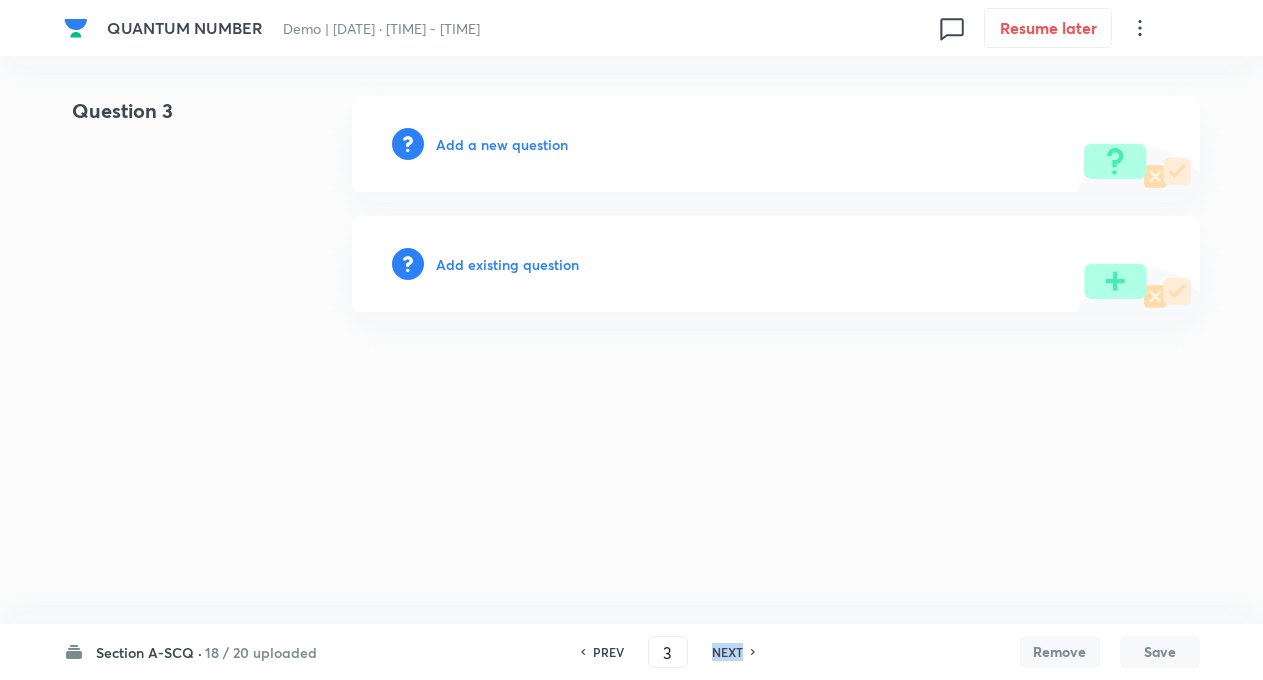 click on "NEXT" at bounding box center (727, 652) 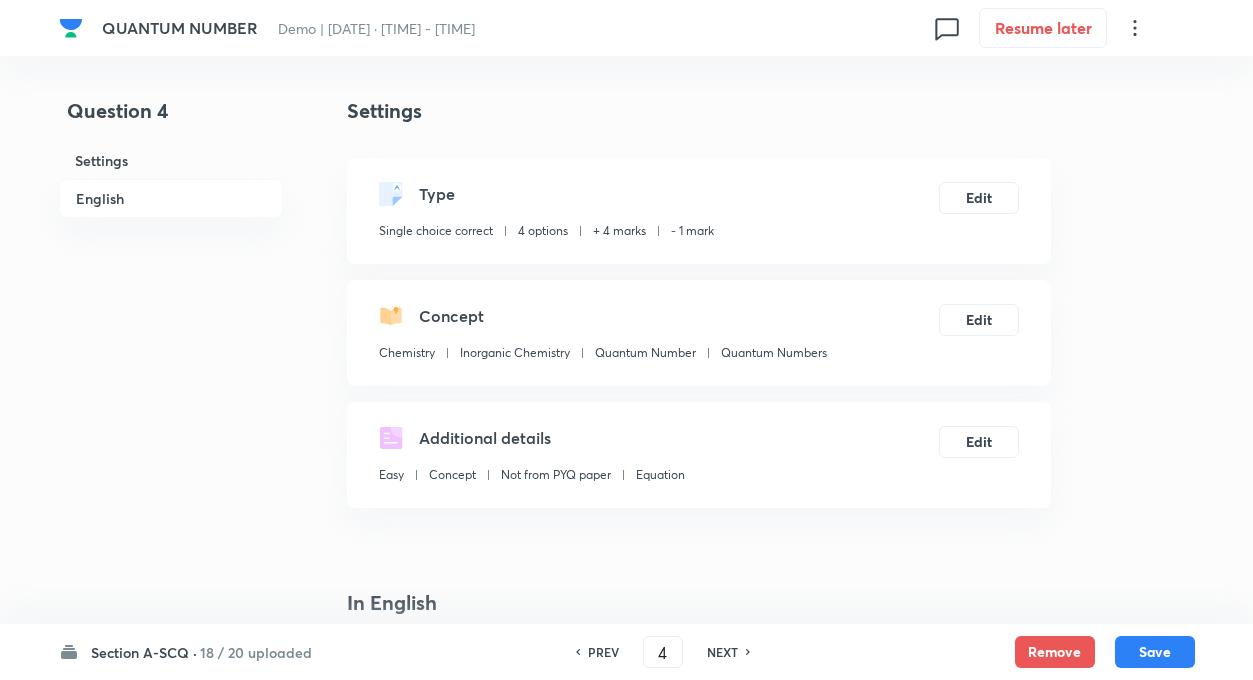 checkbox on "true" 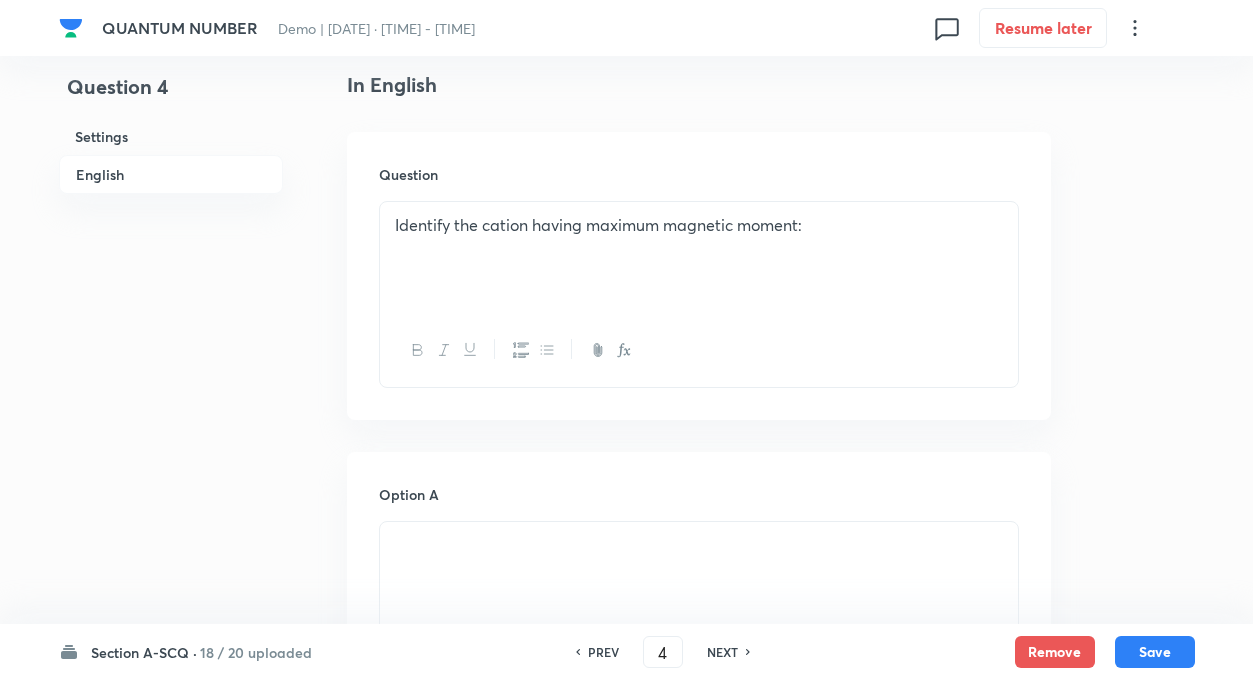 scroll, scrollTop: 520, scrollLeft: 0, axis: vertical 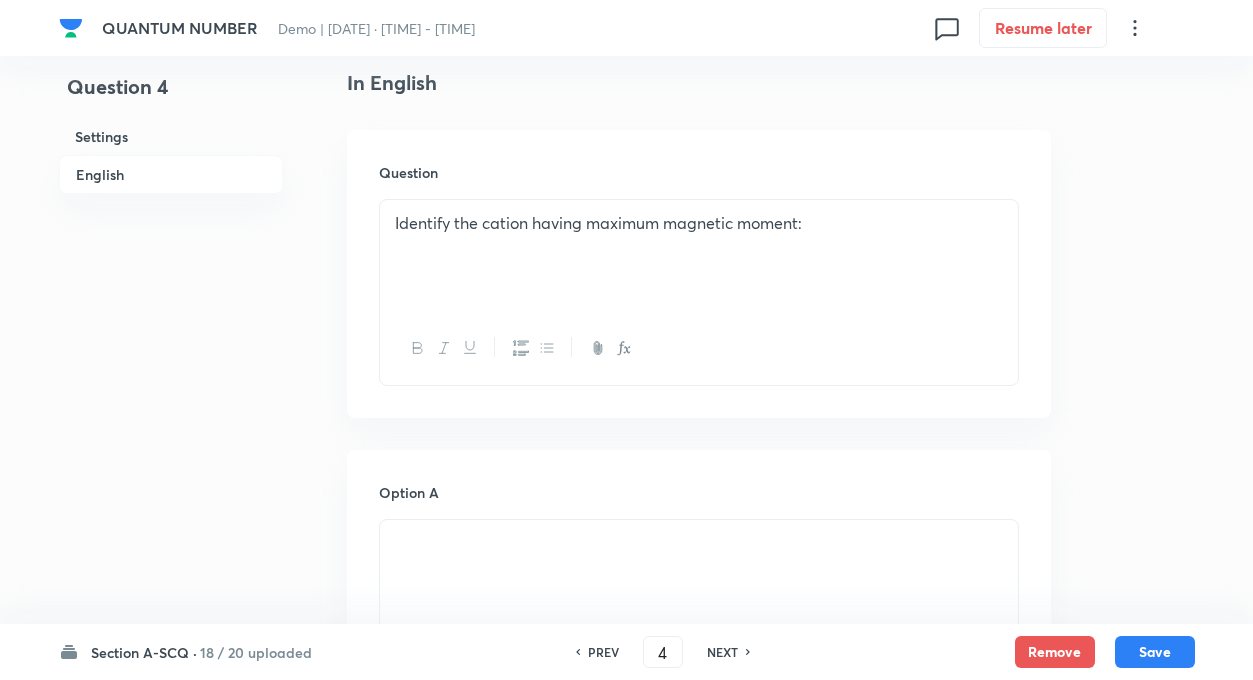 click on "NEXT" at bounding box center [722, 652] 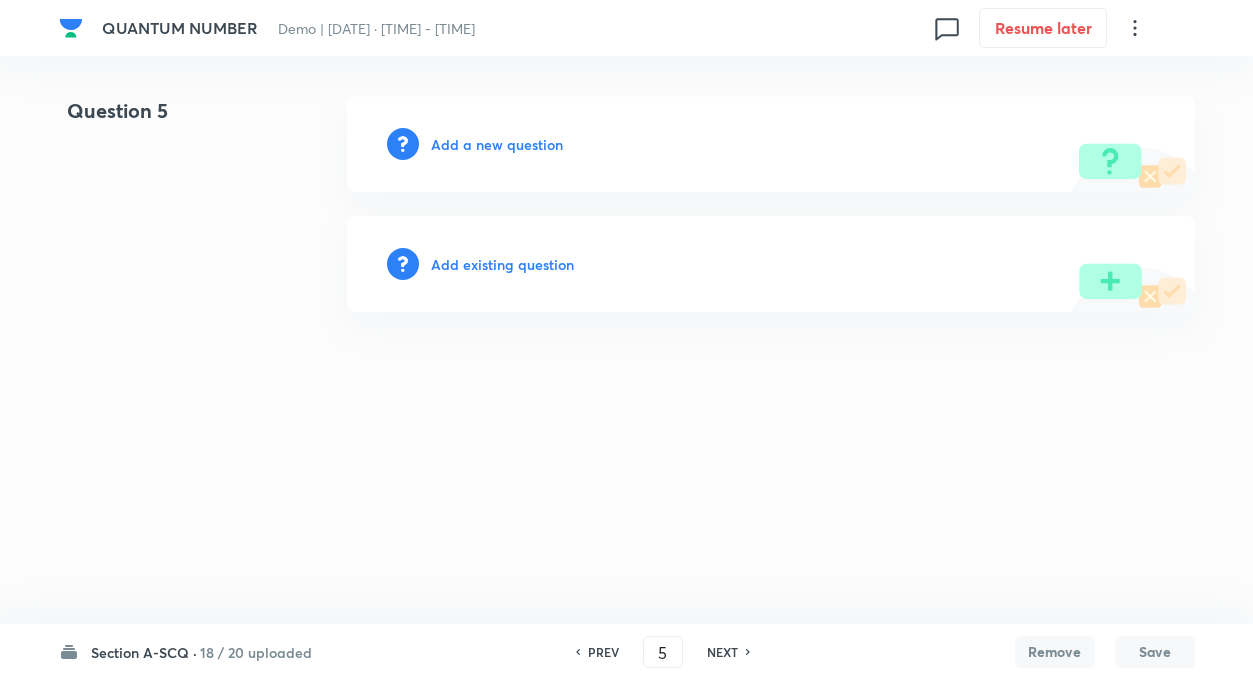 scroll, scrollTop: 0, scrollLeft: 0, axis: both 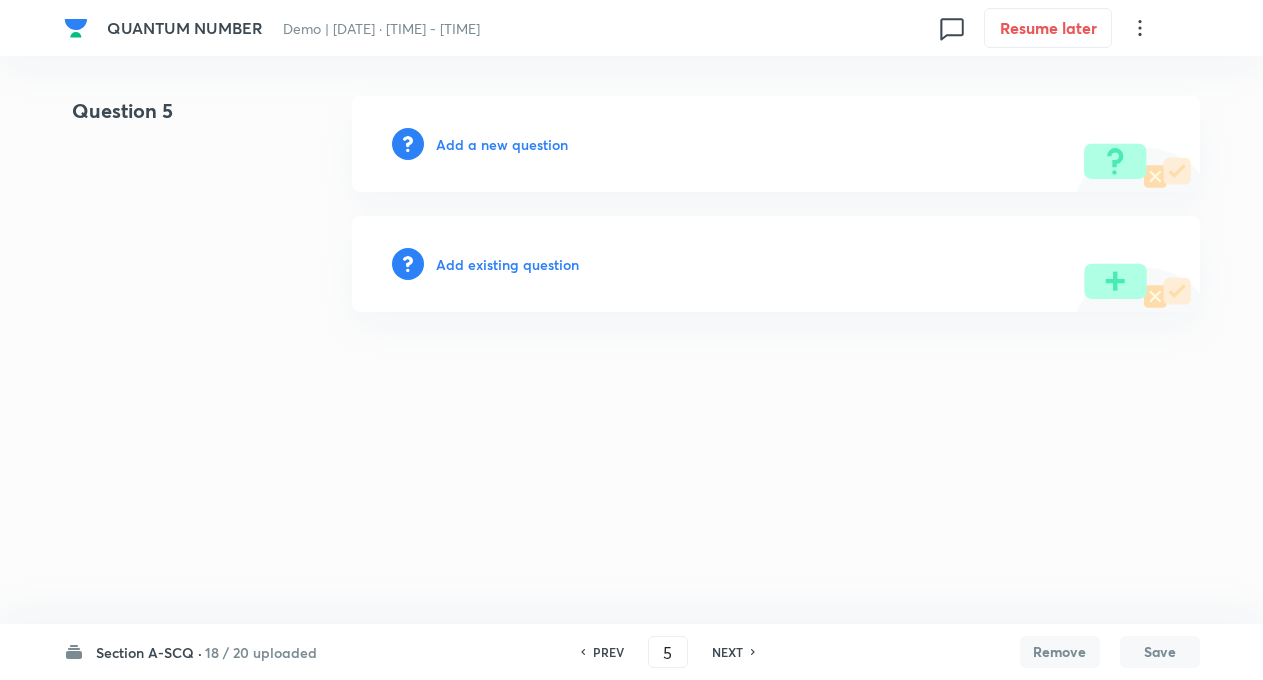 click on "NEXT" at bounding box center [727, 652] 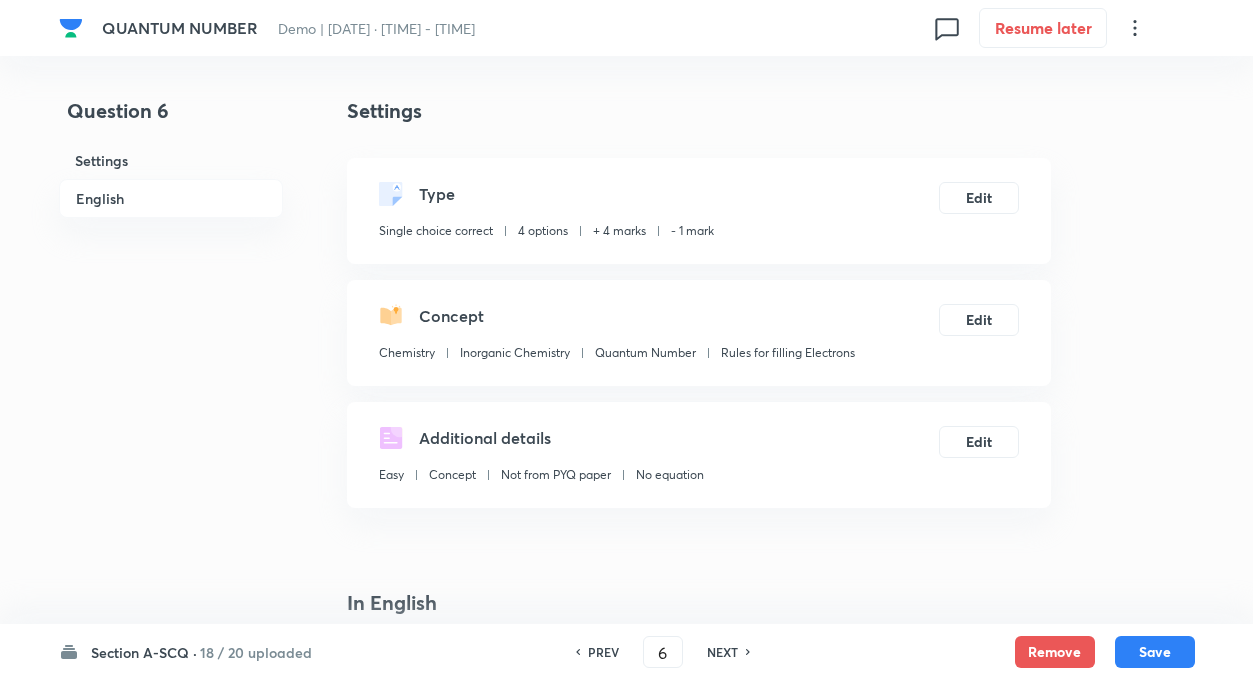 checkbox on "true" 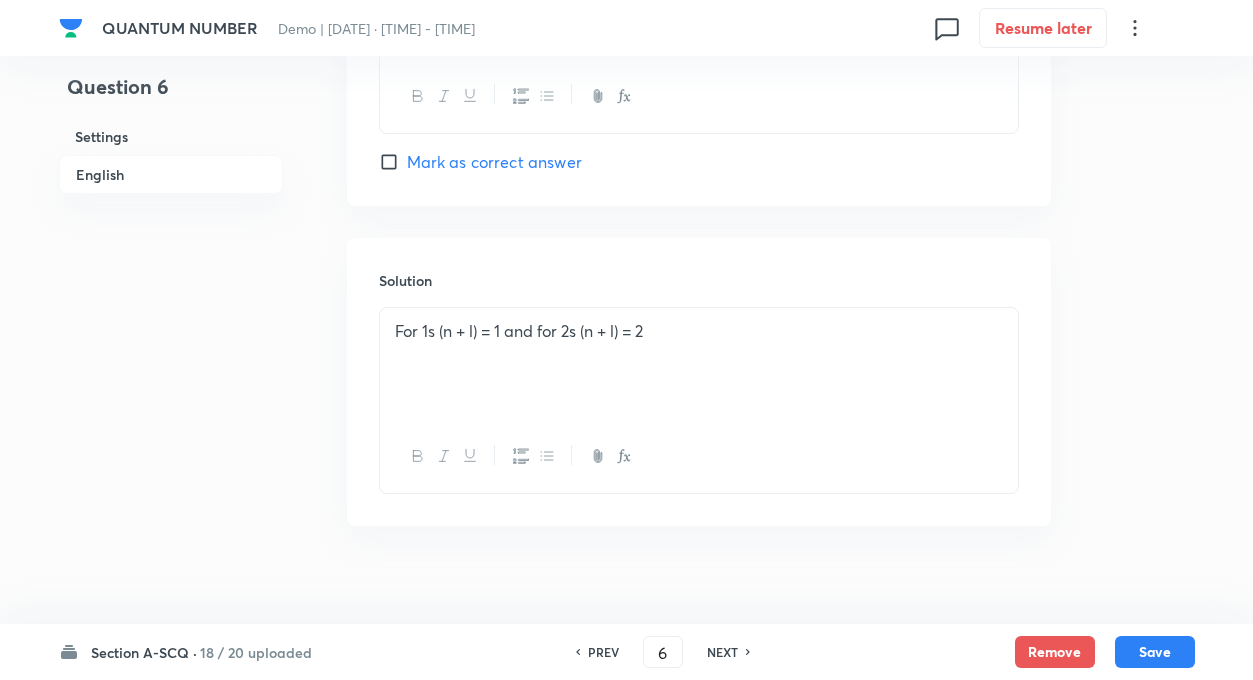 scroll, scrollTop: 2028, scrollLeft: 0, axis: vertical 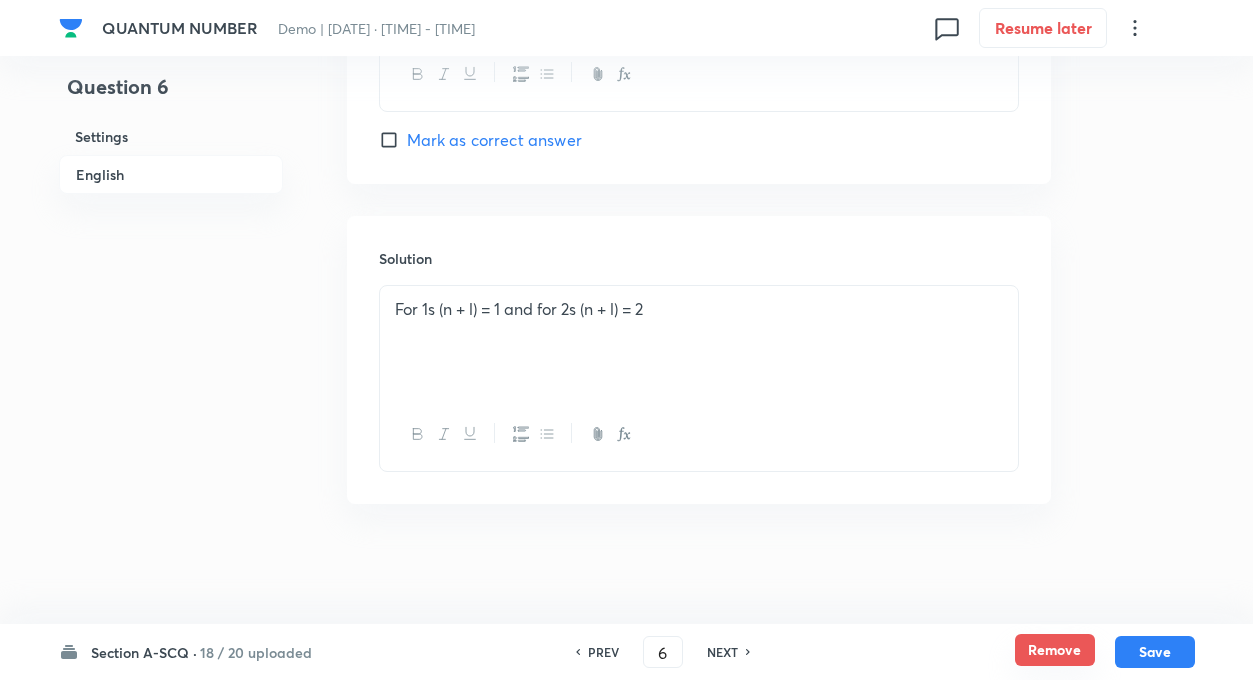 click on "Remove" at bounding box center [1055, 650] 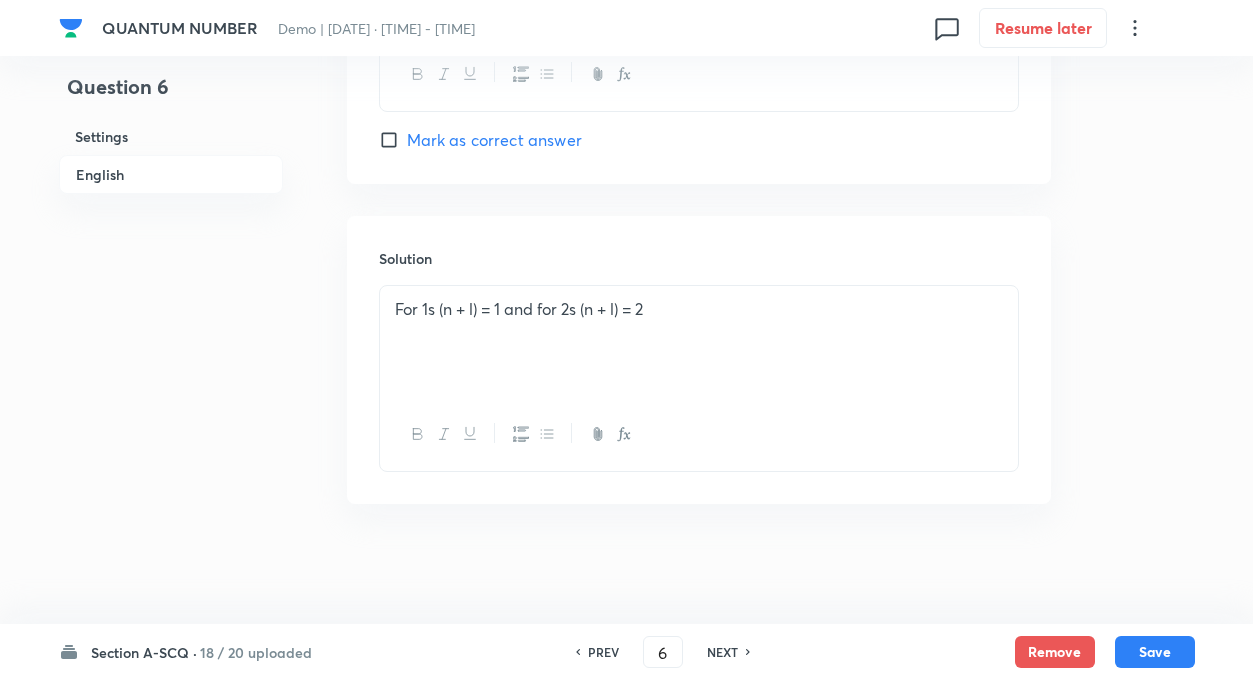scroll, scrollTop: 0, scrollLeft: 0, axis: both 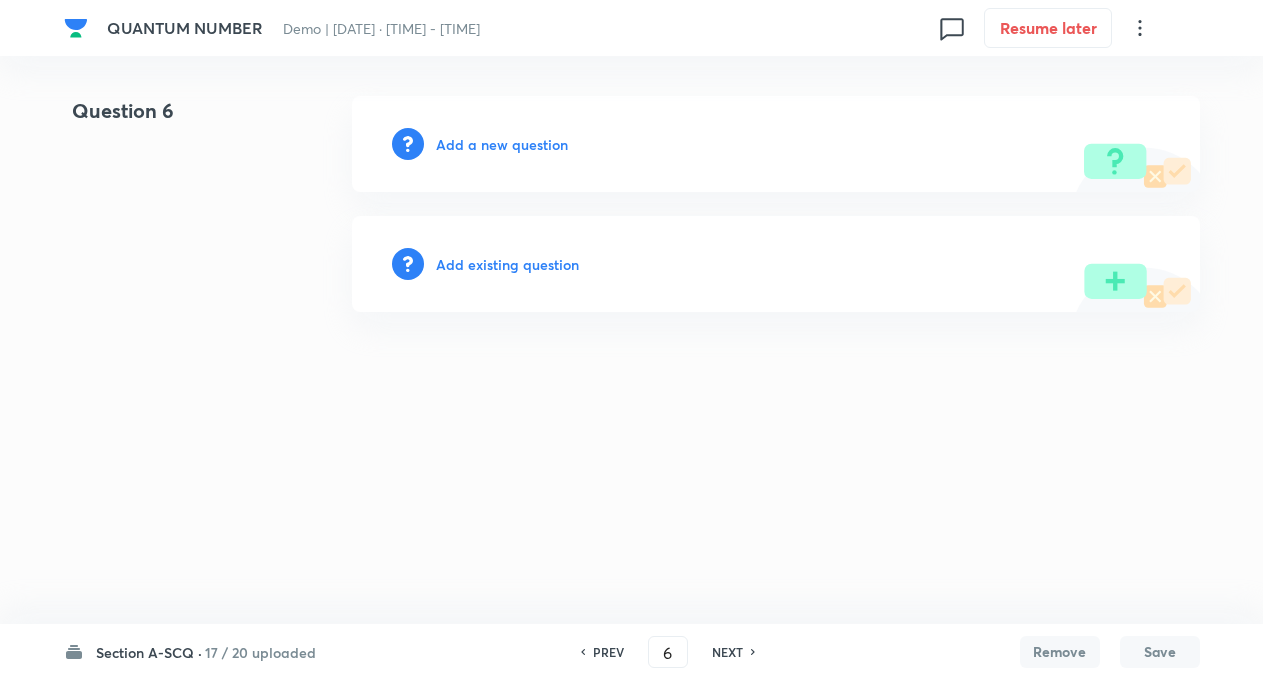 click on "NEXT" at bounding box center [727, 652] 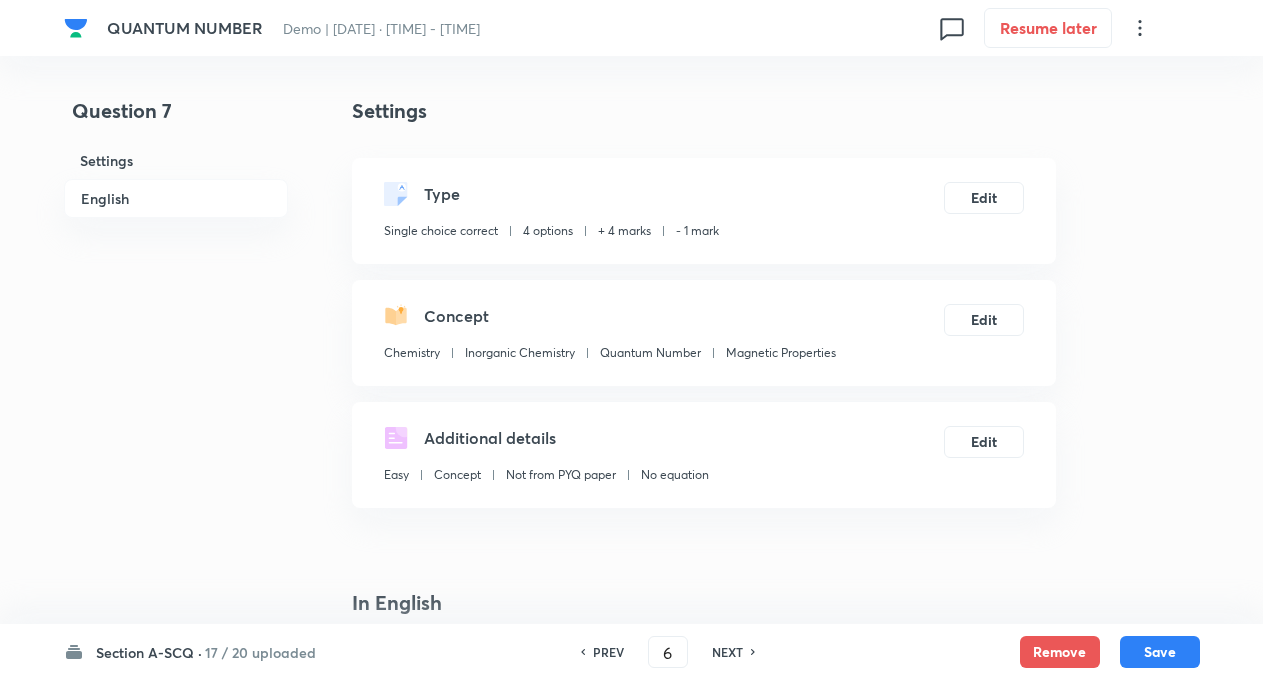 type on "7" 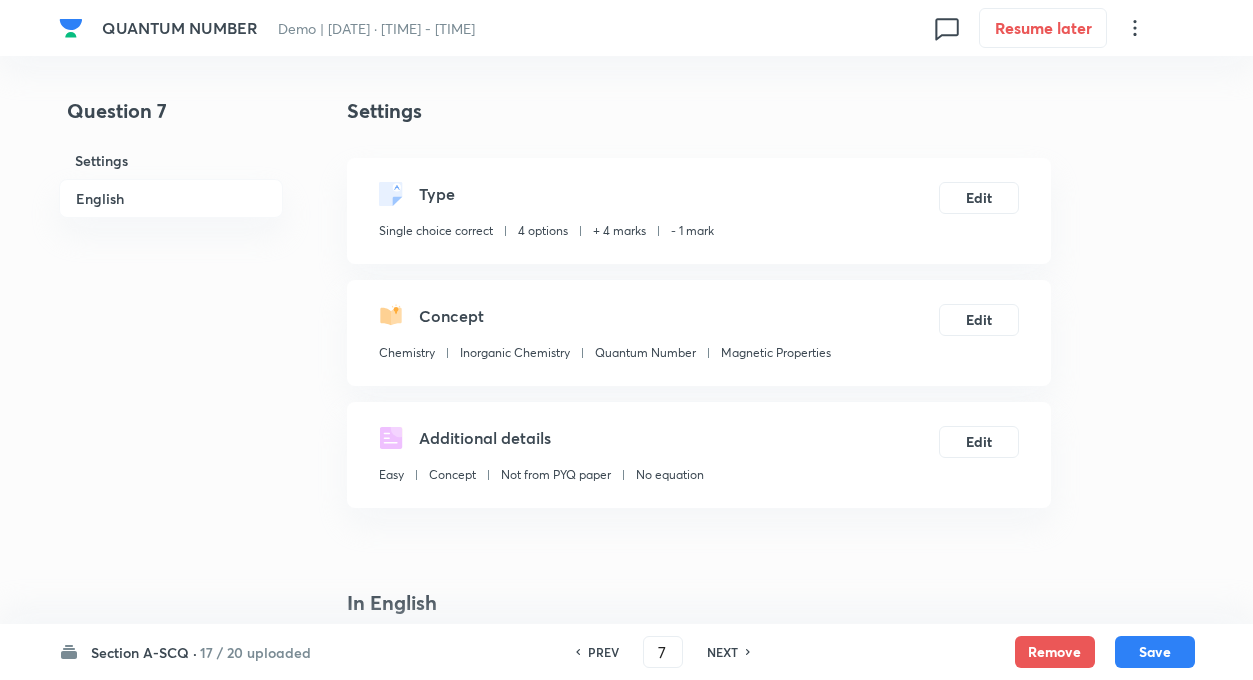 checkbox on "true" 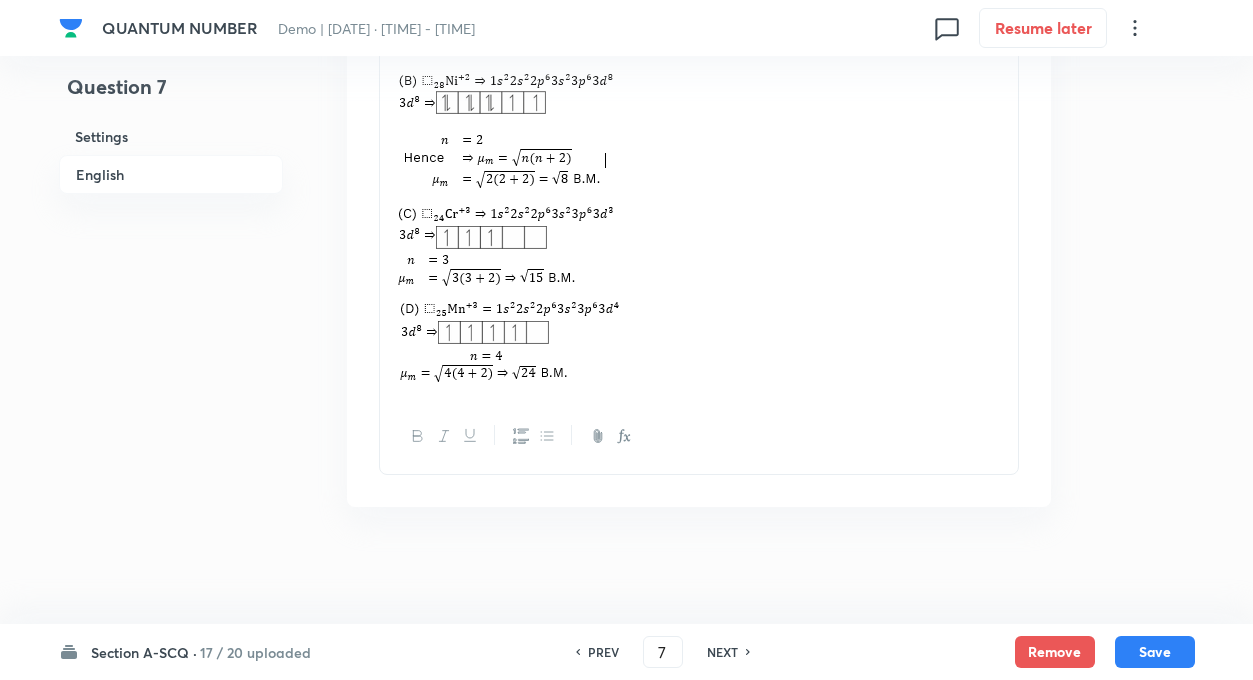 scroll, scrollTop: 2333, scrollLeft: 0, axis: vertical 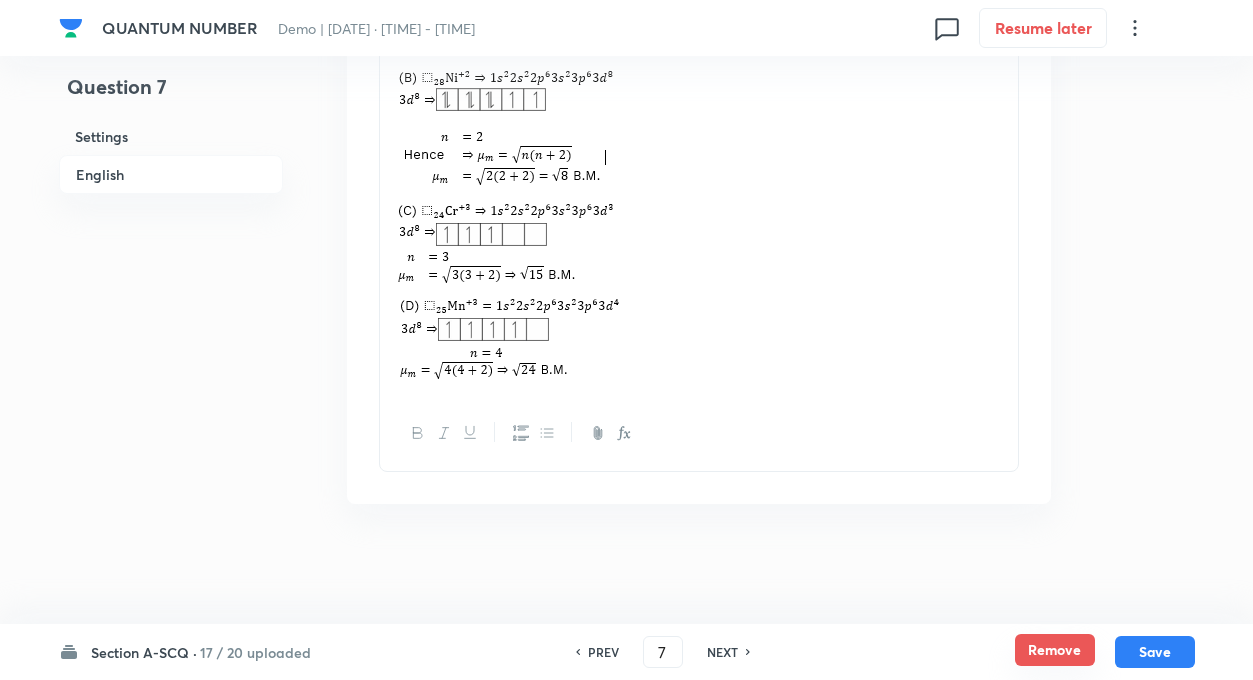 click on "Remove" at bounding box center [1055, 650] 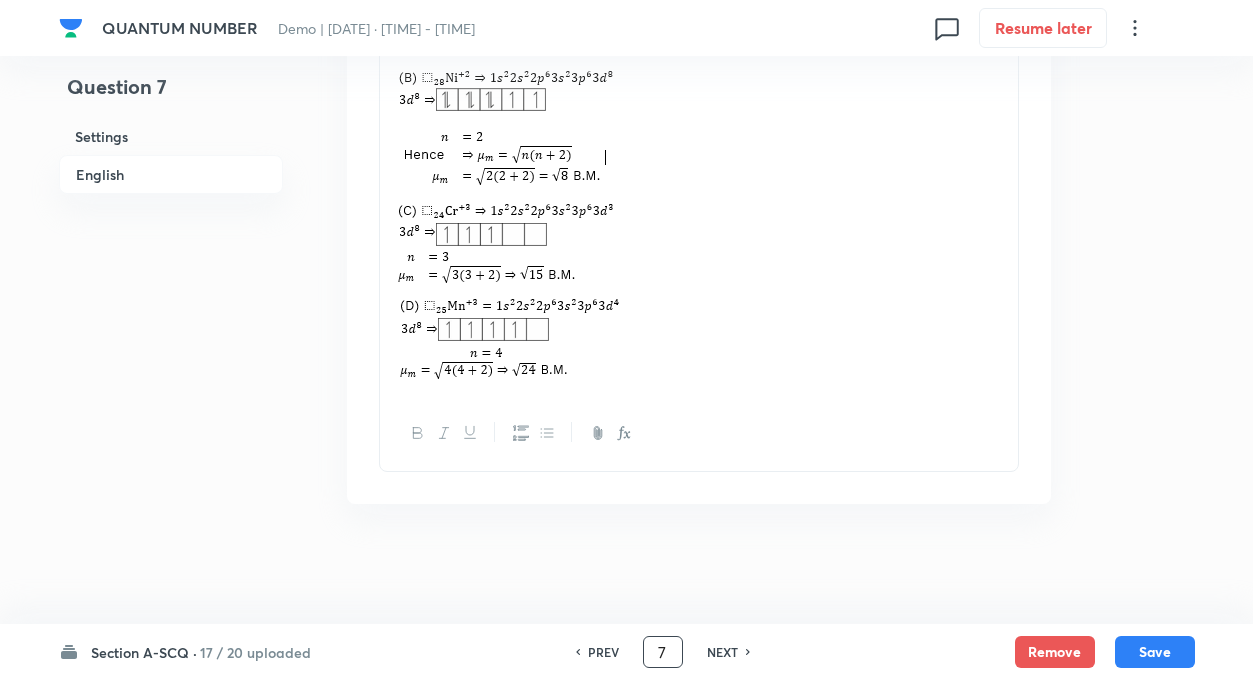 scroll, scrollTop: 0, scrollLeft: 0, axis: both 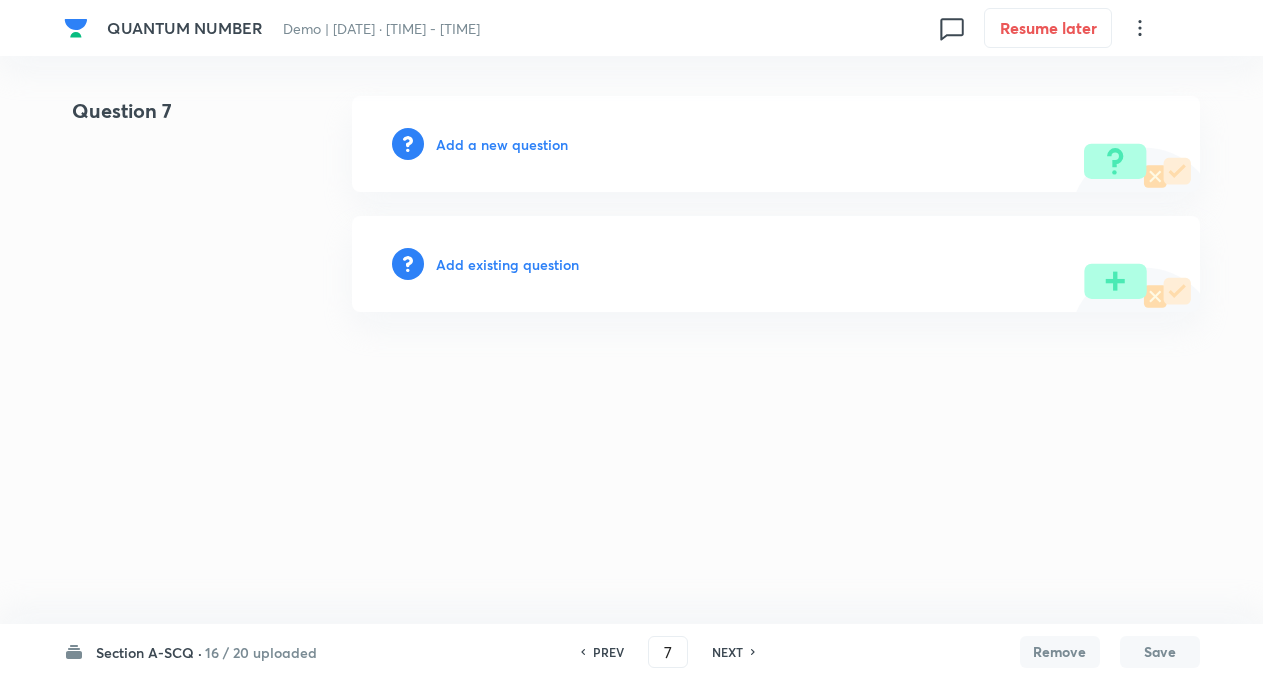 click on "NEXT" at bounding box center (727, 652) 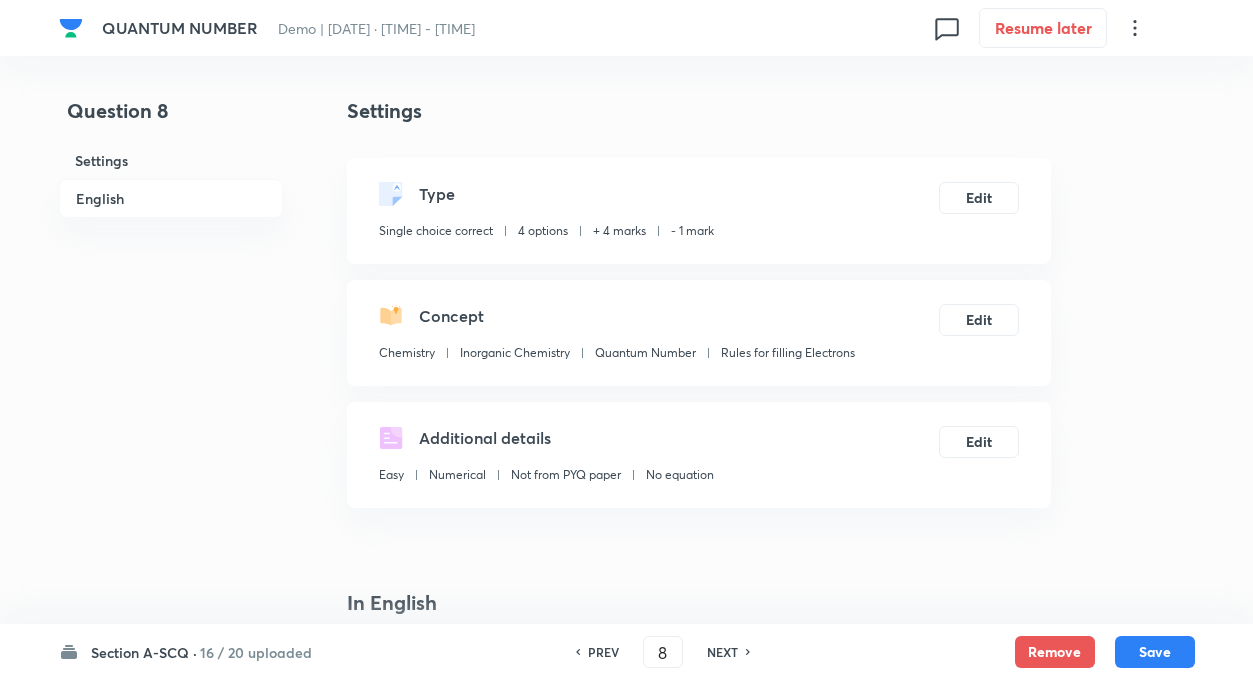 checkbox on "true" 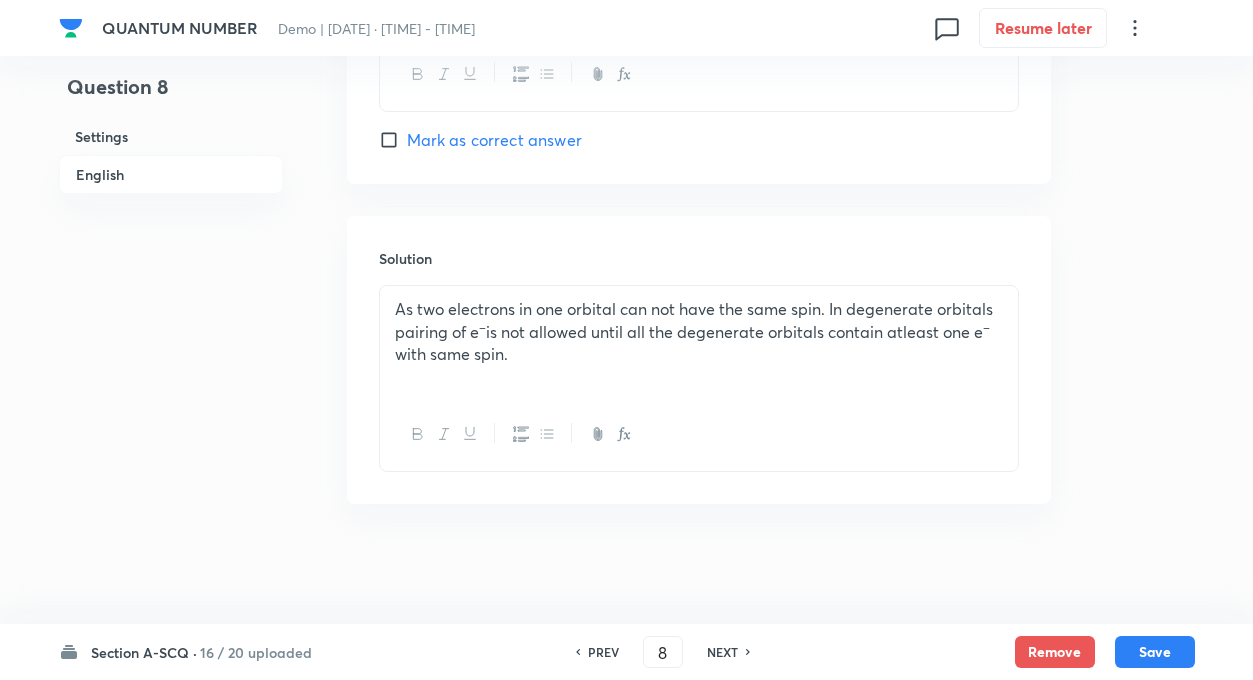 scroll, scrollTop: 2134, scrollLeft: 0, axis: vertical 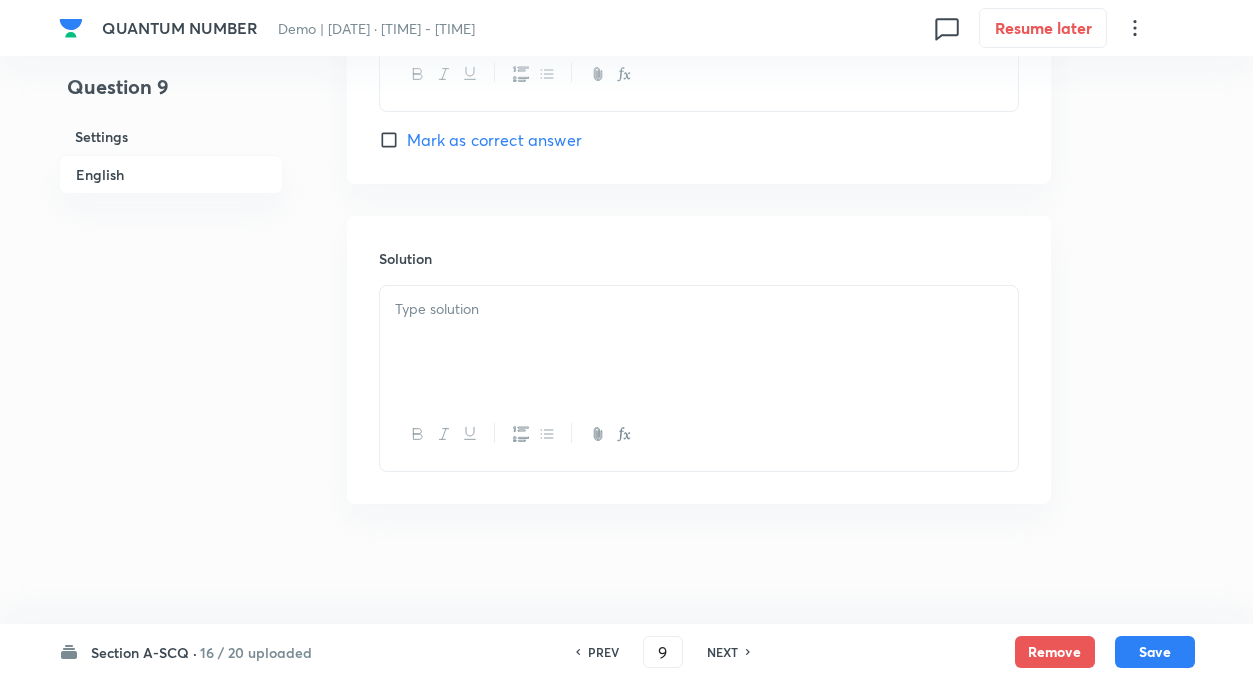checkbox on "false" 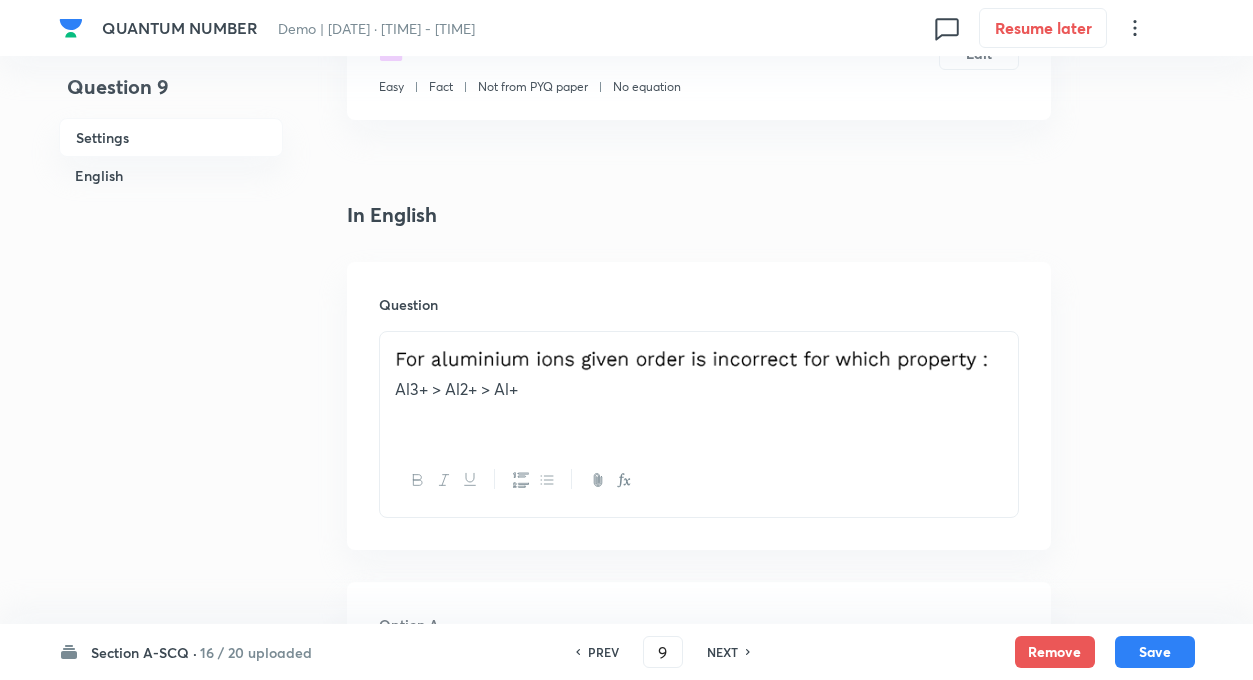 scroll, scrollTop: 428, scrollLeft: 0, axis: vertical 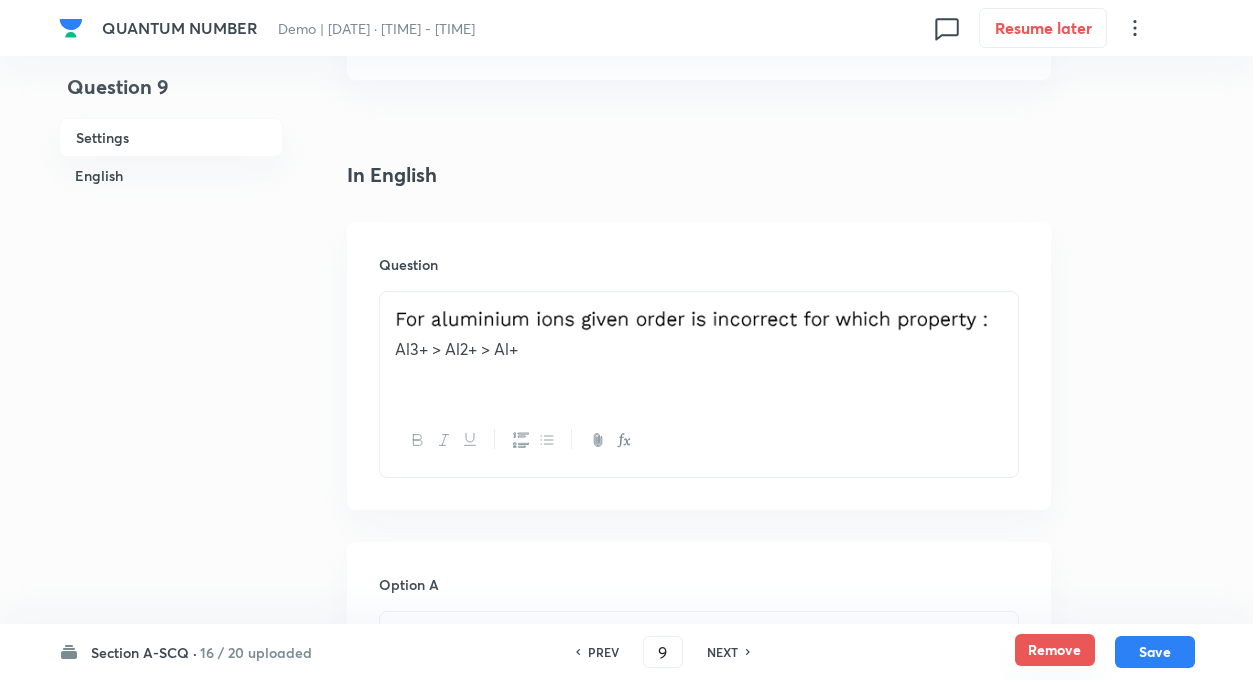 click on "Remove" at bounding box center (1055, 650) 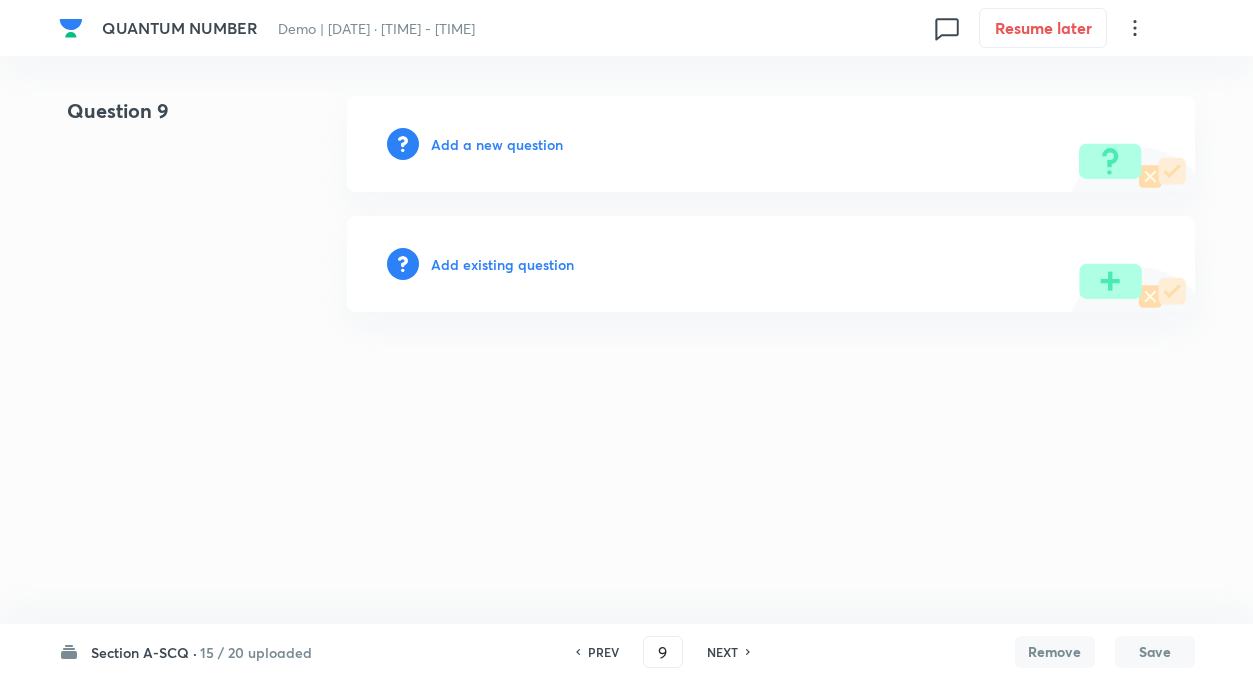 scroll, scrollTop: 0, scrollLeft: 0, axis: both 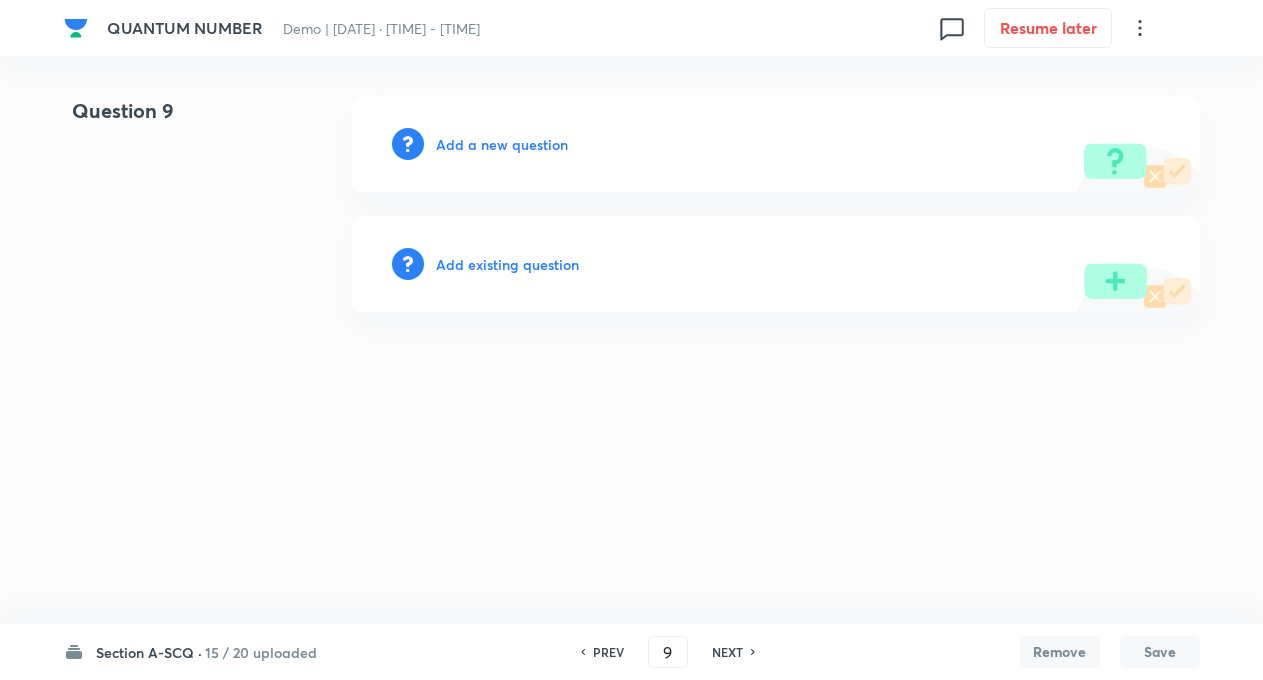 click on "NEXT" at bounding box center (727, 652) 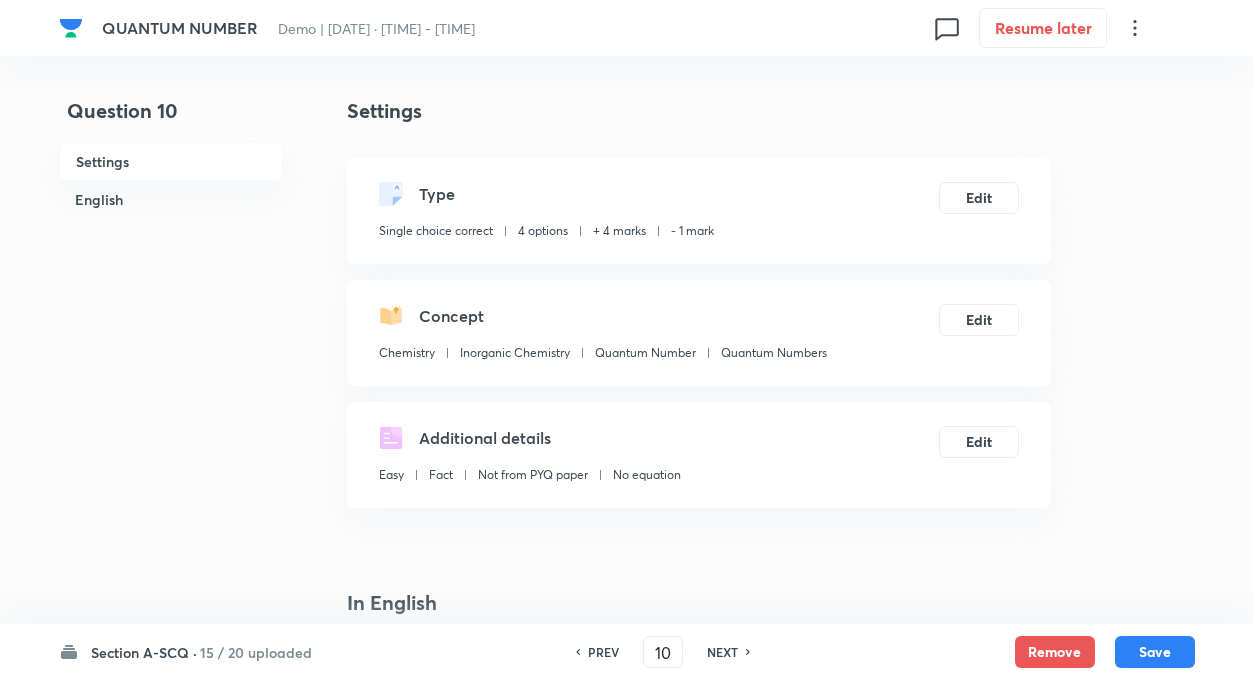 checkbox on "true" 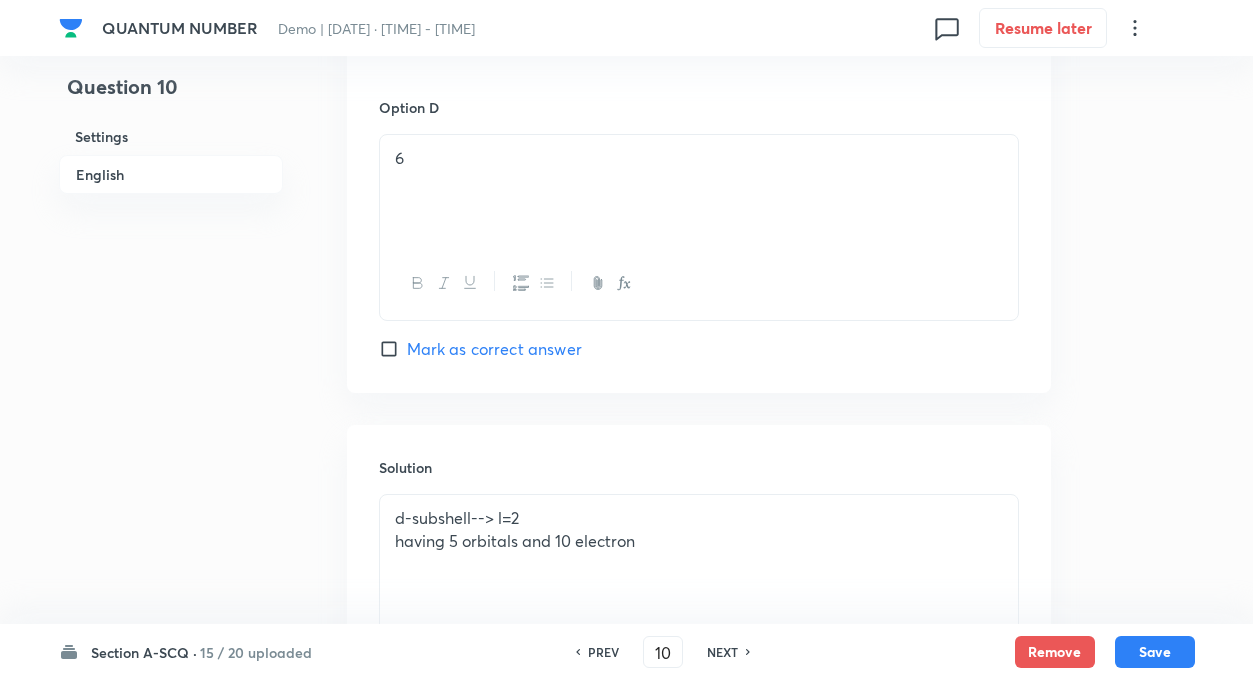 scroll, scrollTop: 2028, scrollLeft: 0, axis: vertical 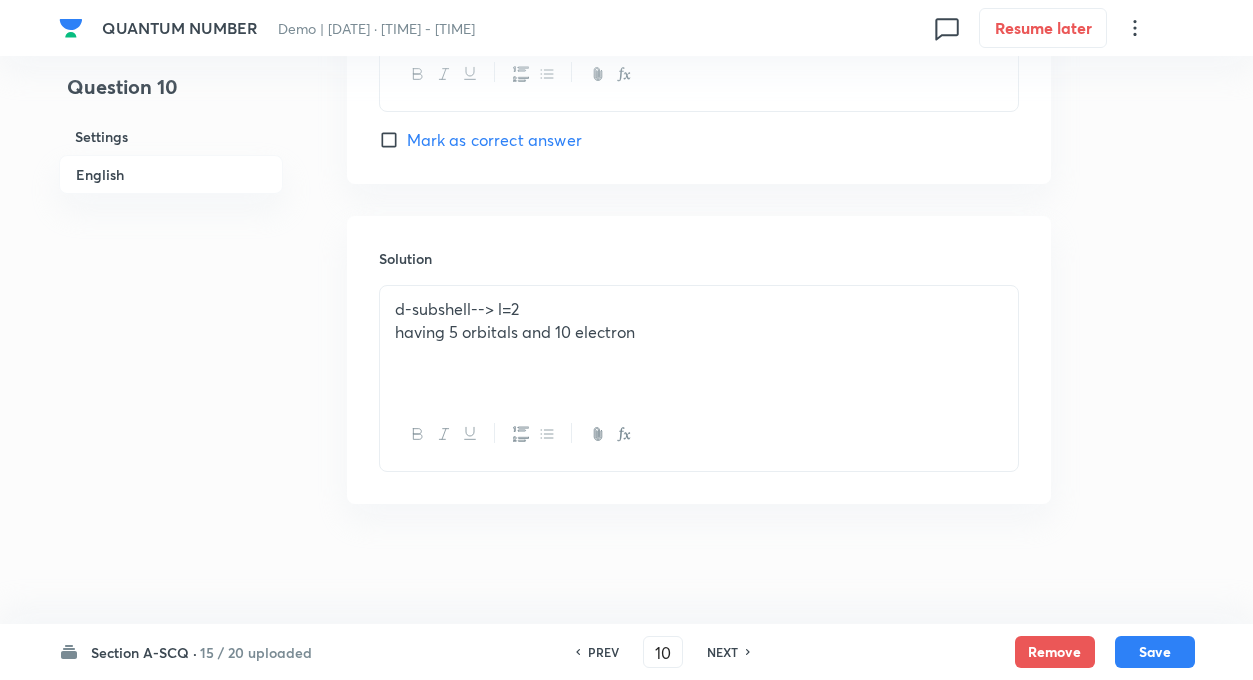 click on "NEXT" at bounding box center (722, 652) 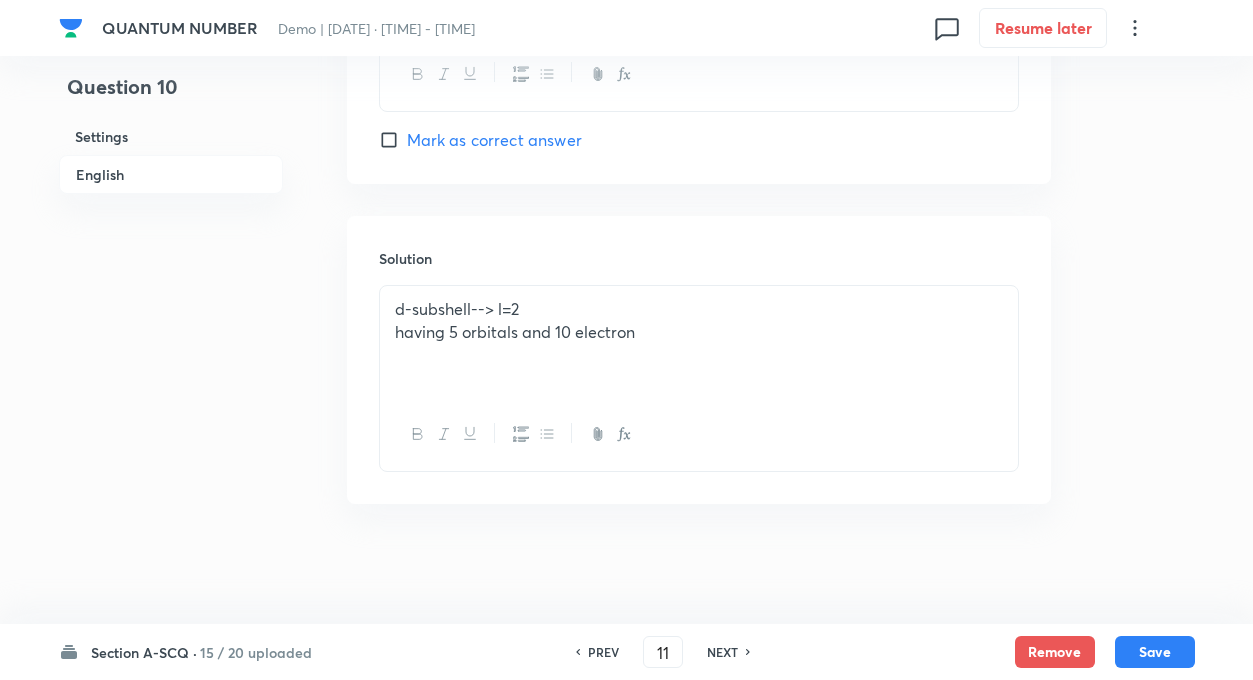 checkbox on "false" 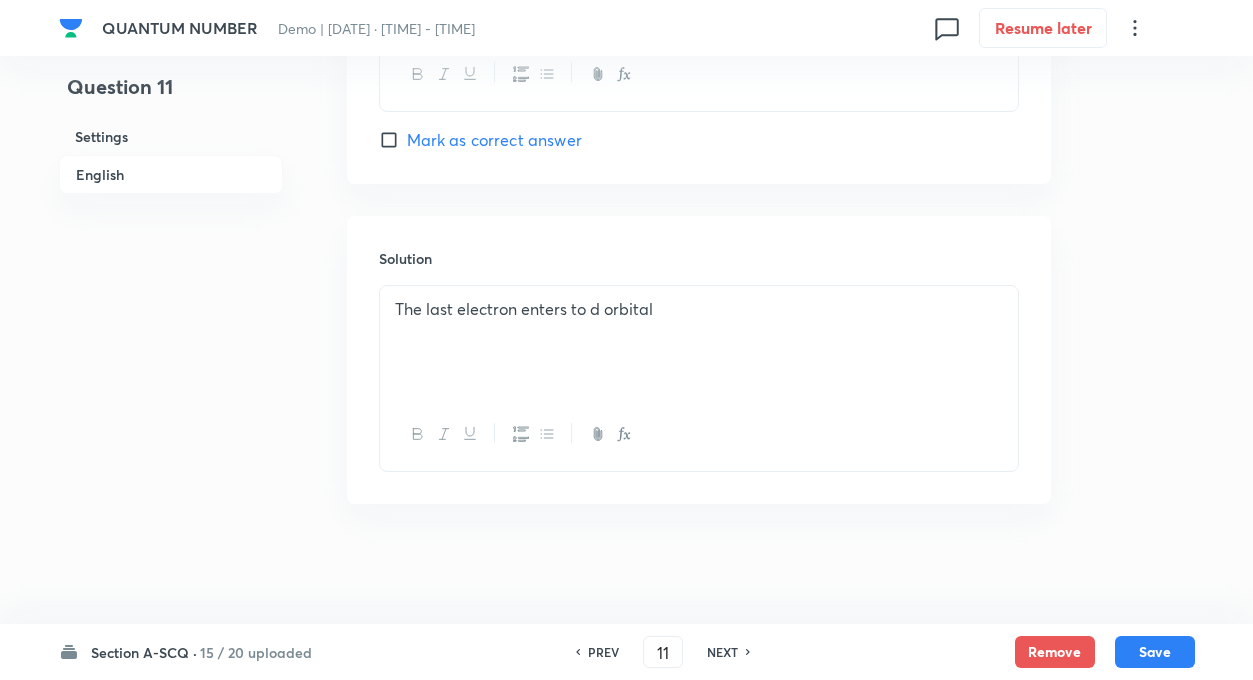 checkbox on "true" 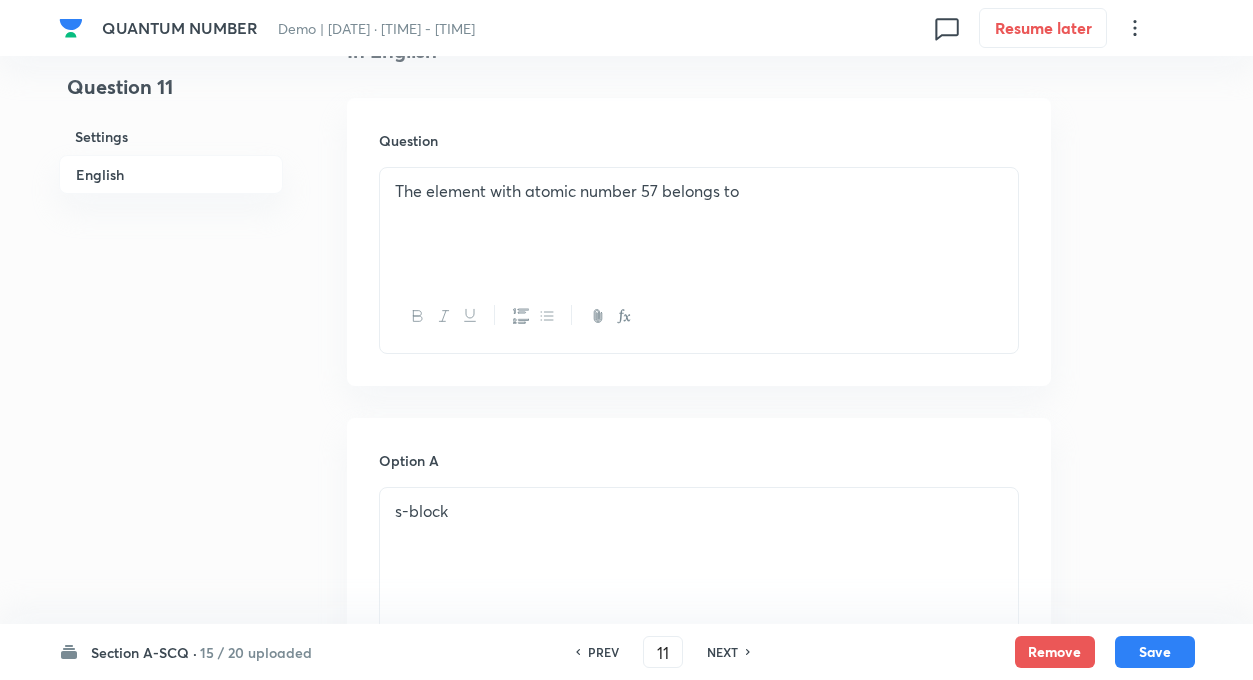 scroll, scrollTop: 548, scrollLeft: 0, axis: vertical 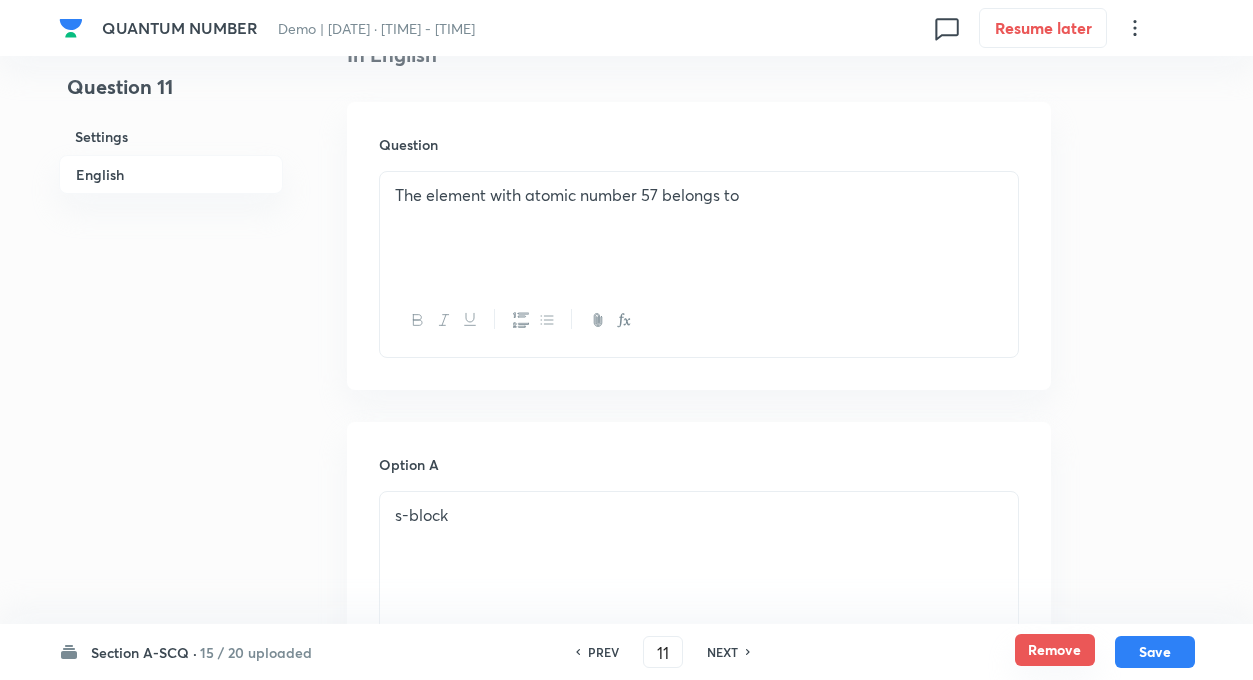 click on "Remove Save" at bounding box center [1105, 652] 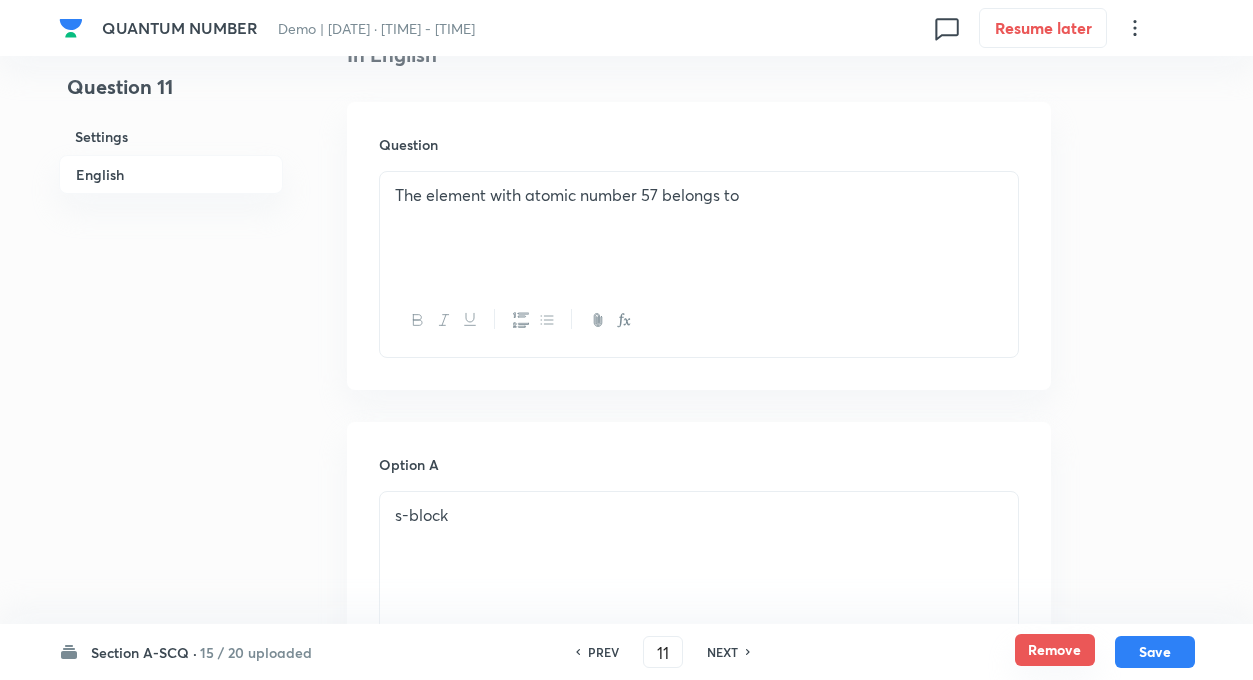 click on "Remove" at bounding box center [1055, 650] 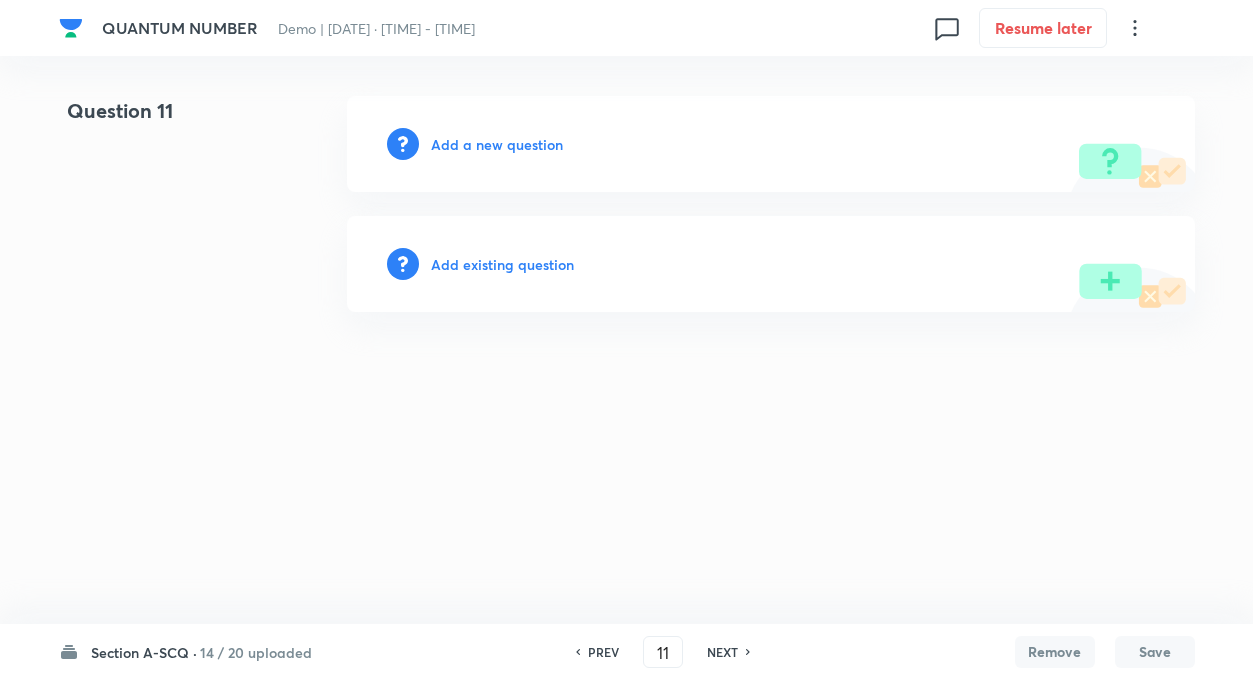 scroll, scrollTop: 0, scrollLeft: 0, axis: both 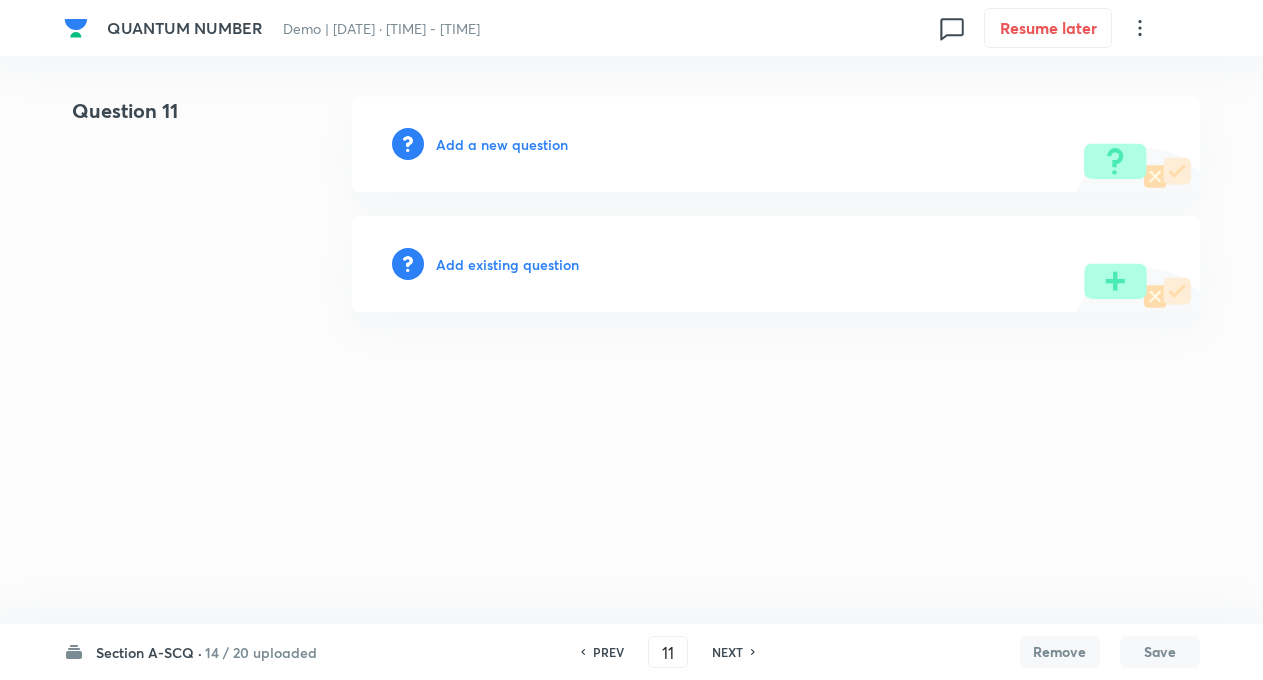 click on "NEXT" at bounding box center (727, 652) 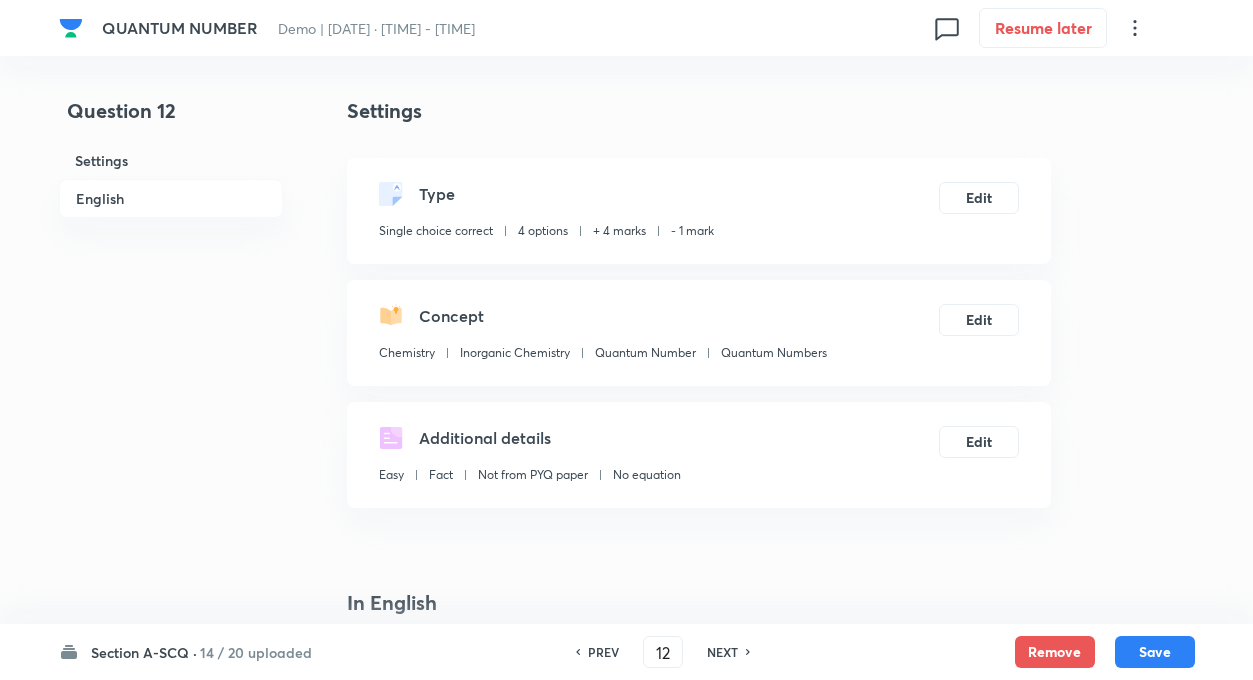 checkbox on "true" 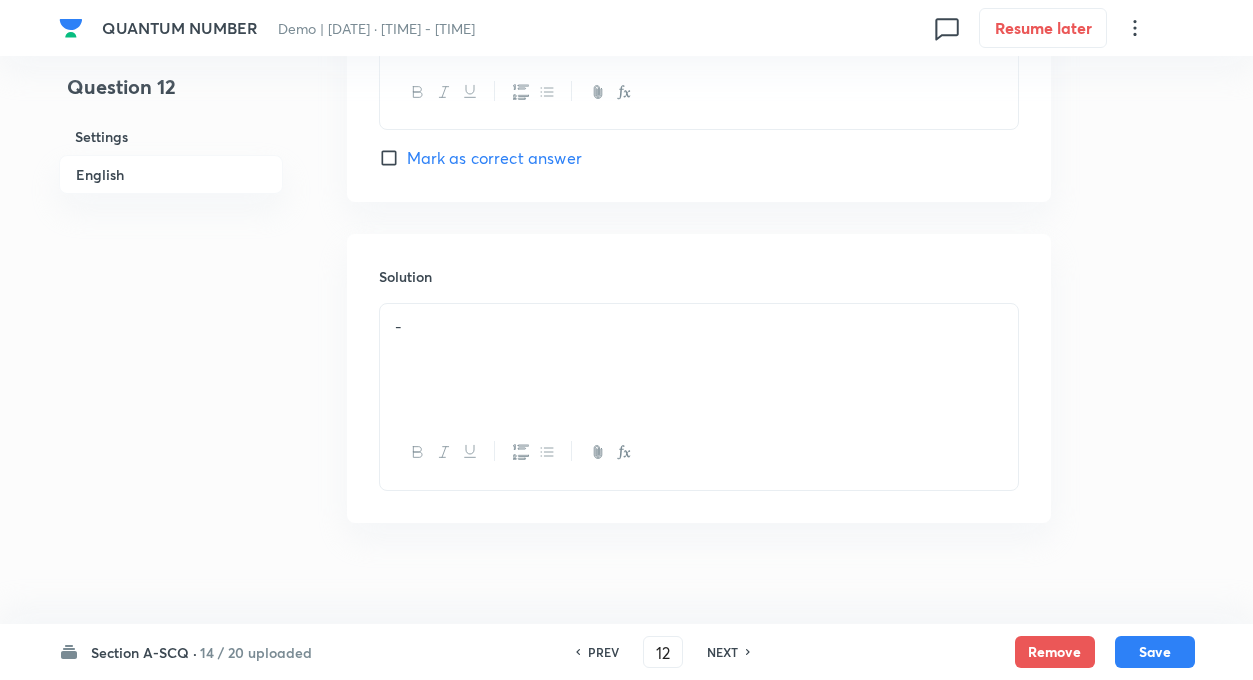 scroll, scrollTop: 2077, scrollLeft: 0, axis: vertical 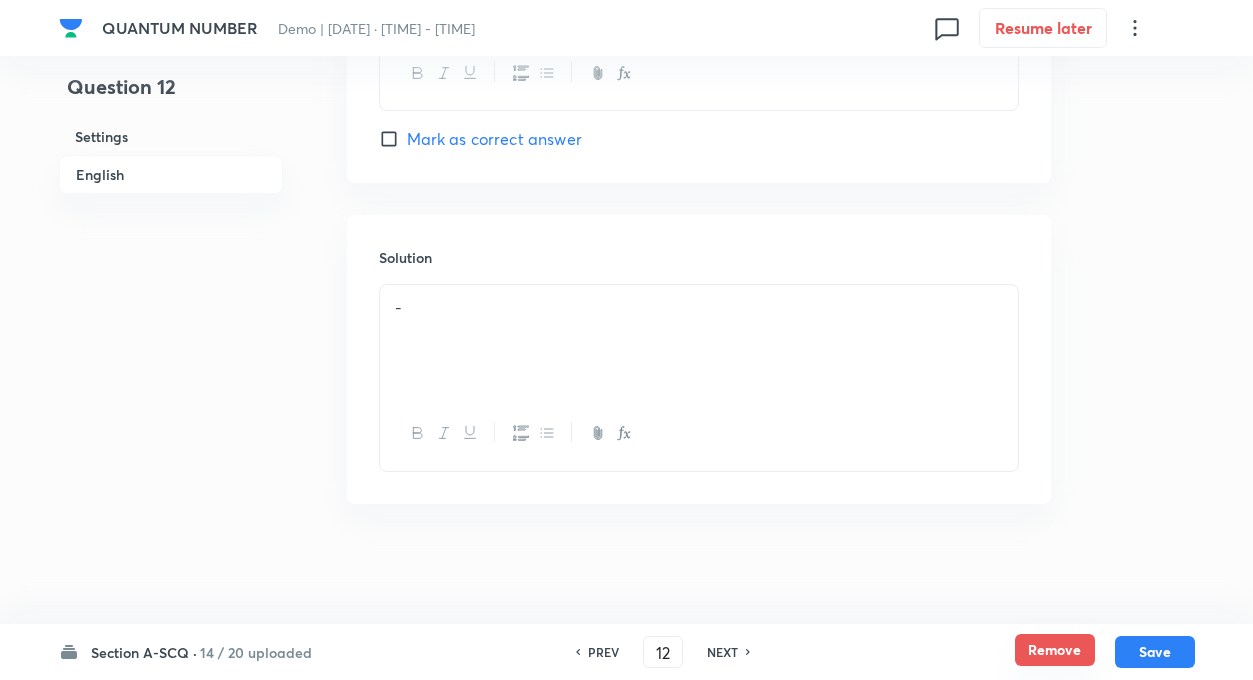 click on "Remove" at bounding box center [1055, 650] 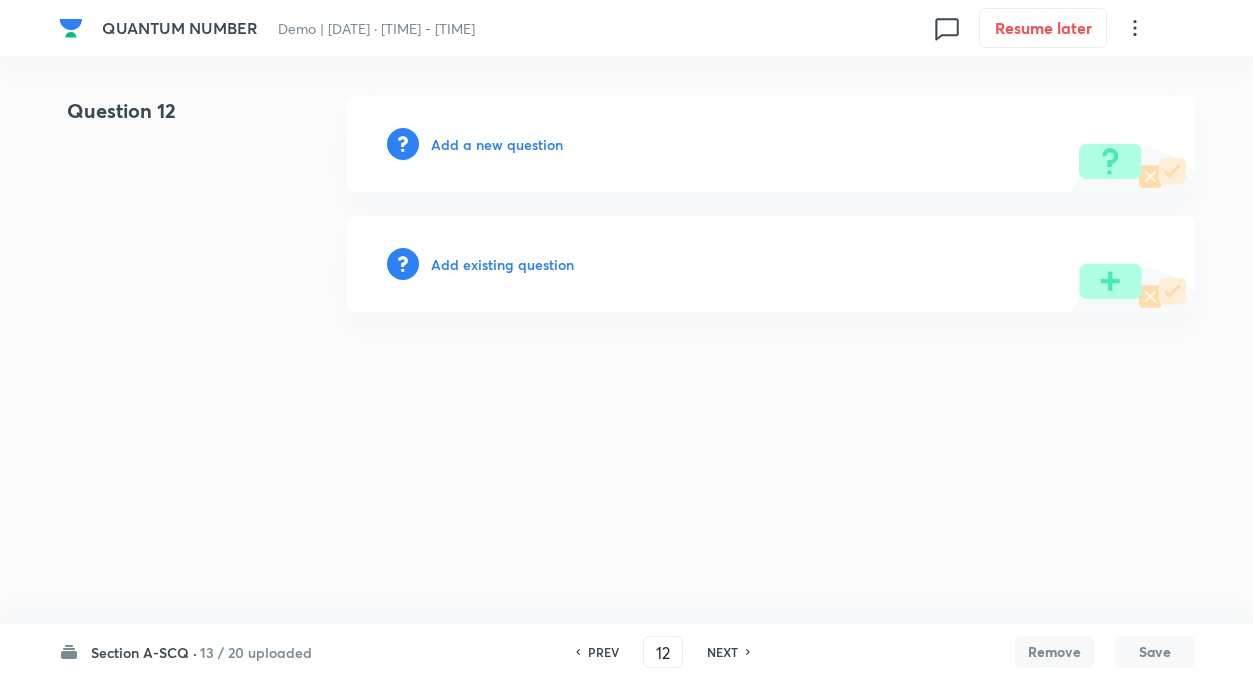 scroll, scrollTop: 0, scrollLeft: 0, axis: both 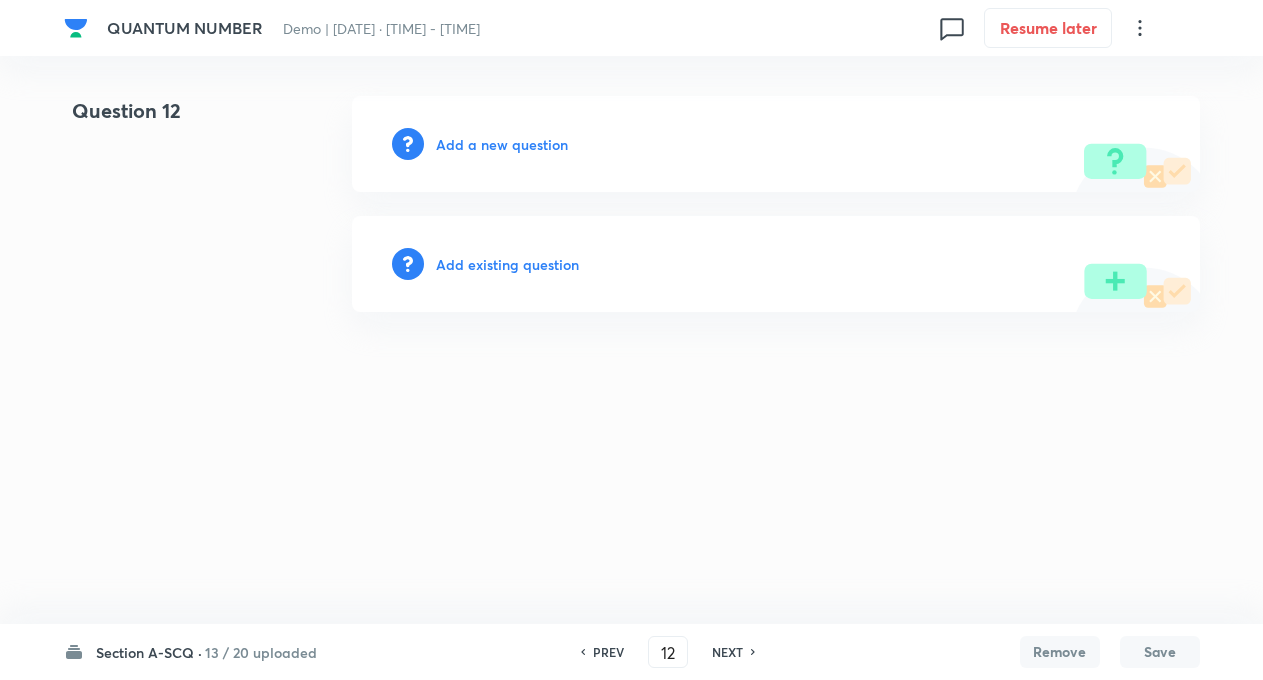 click on "NEXT" at bounding box center [727, 652] 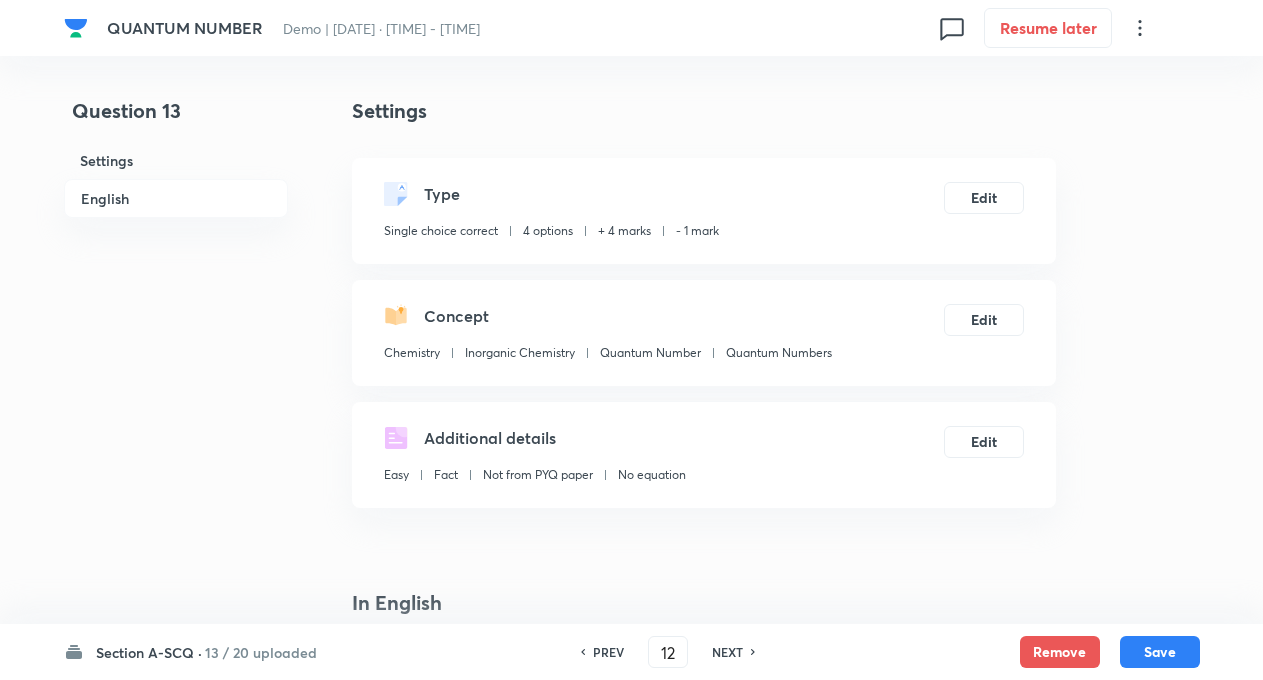 type on "13" 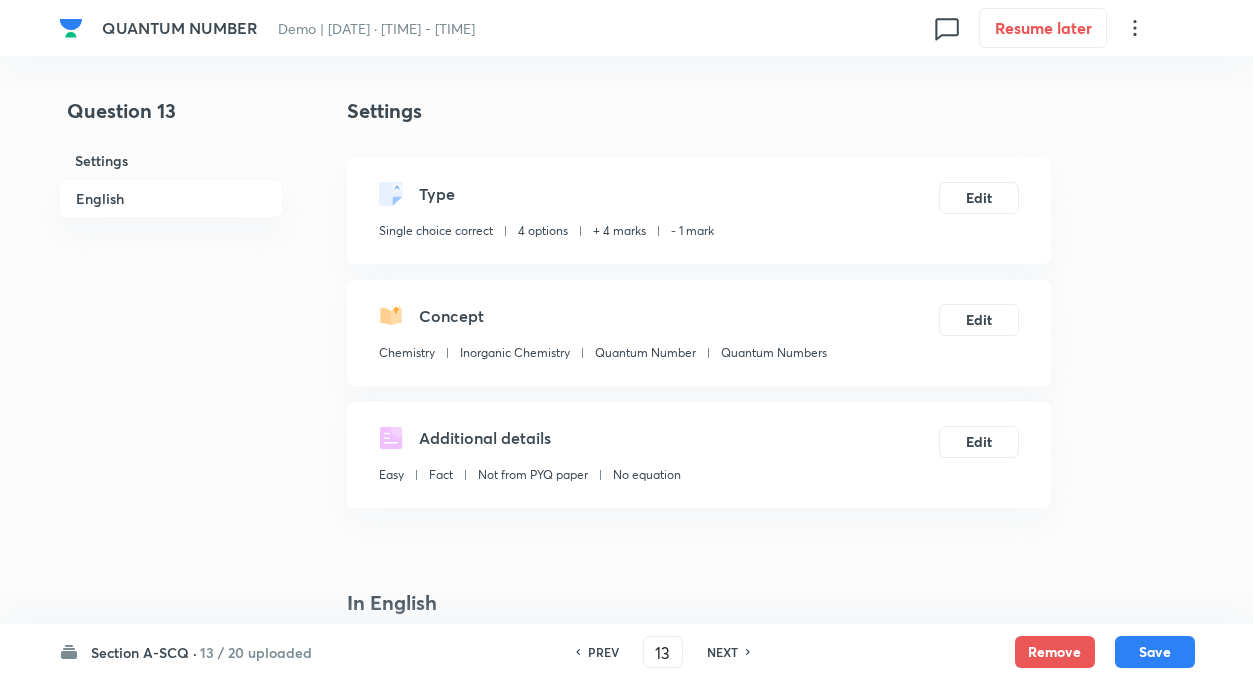 checkbox on "true" 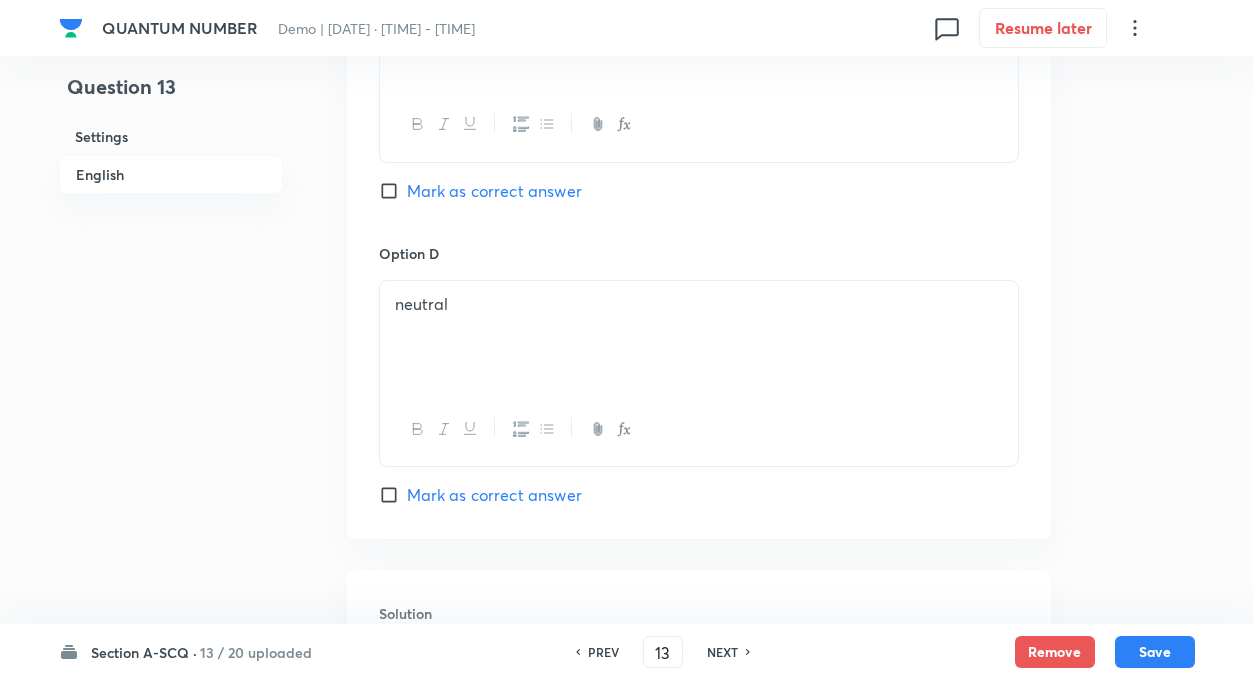 scroll, scrollTop: 1668, scrollLeft: 0, axis: vertical 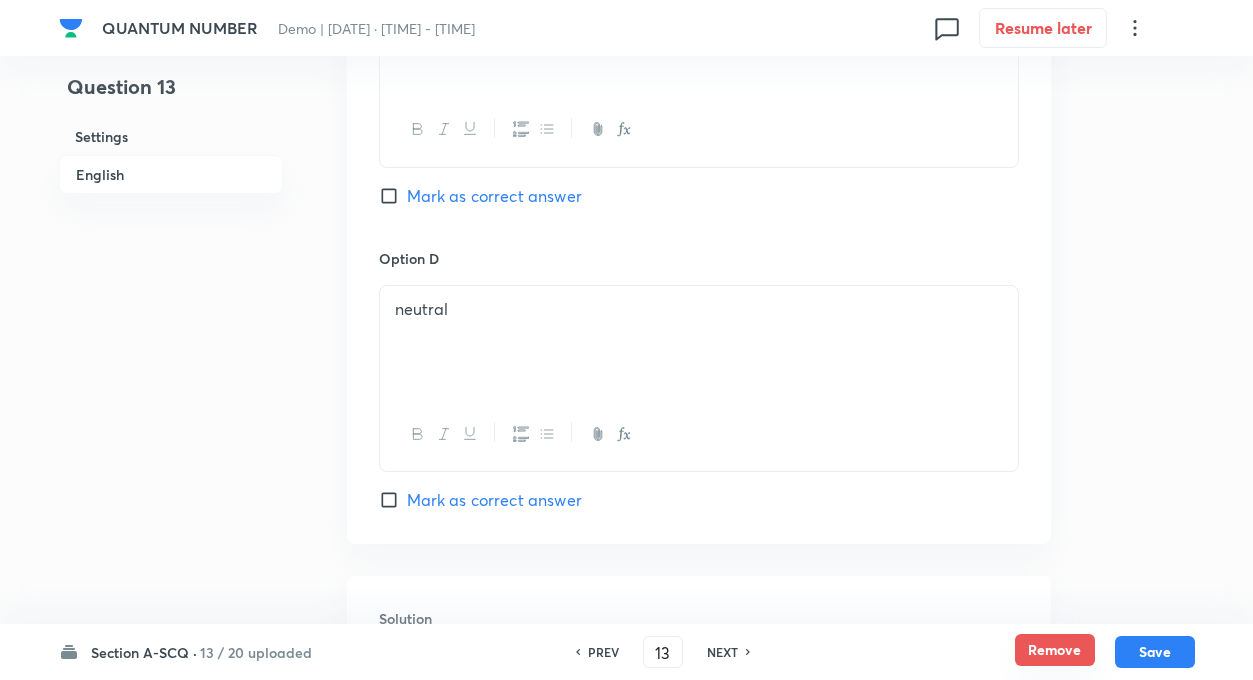click on "Remove" at bounding box center [1055, 650] 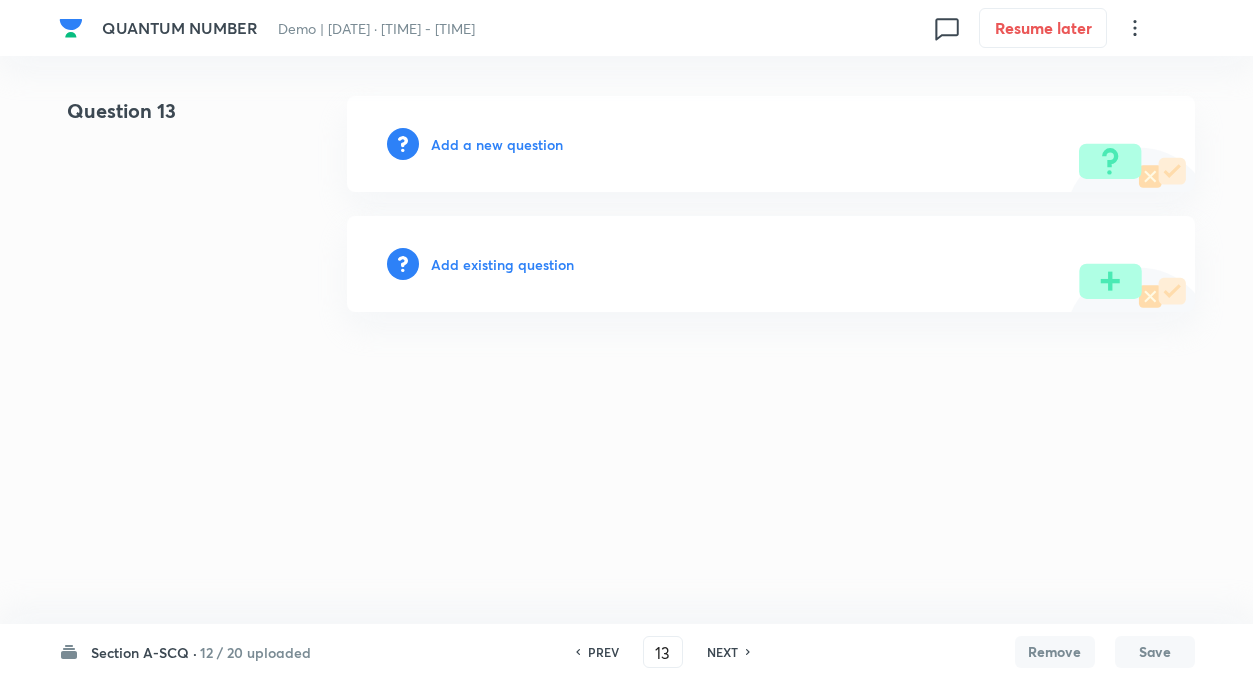 scroll, scrollTop: 0, scrollLeft: 0, axis: both 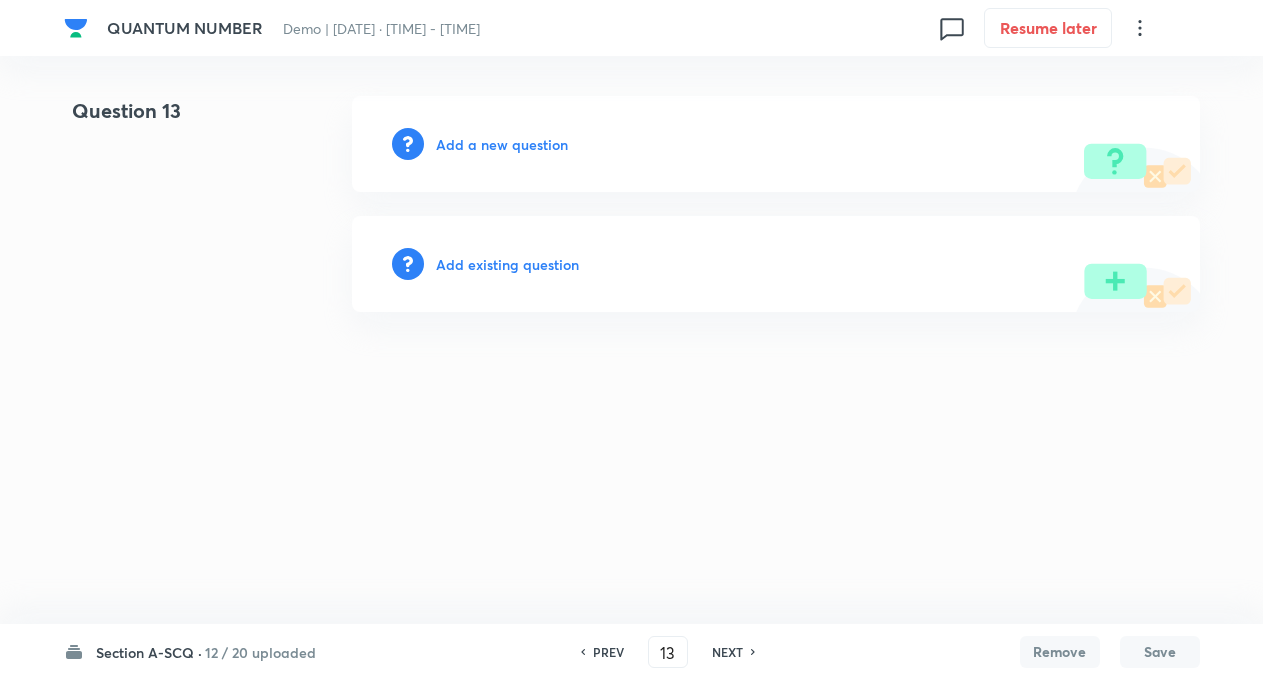 click on "NEXT" at bounding box center [727, 652] 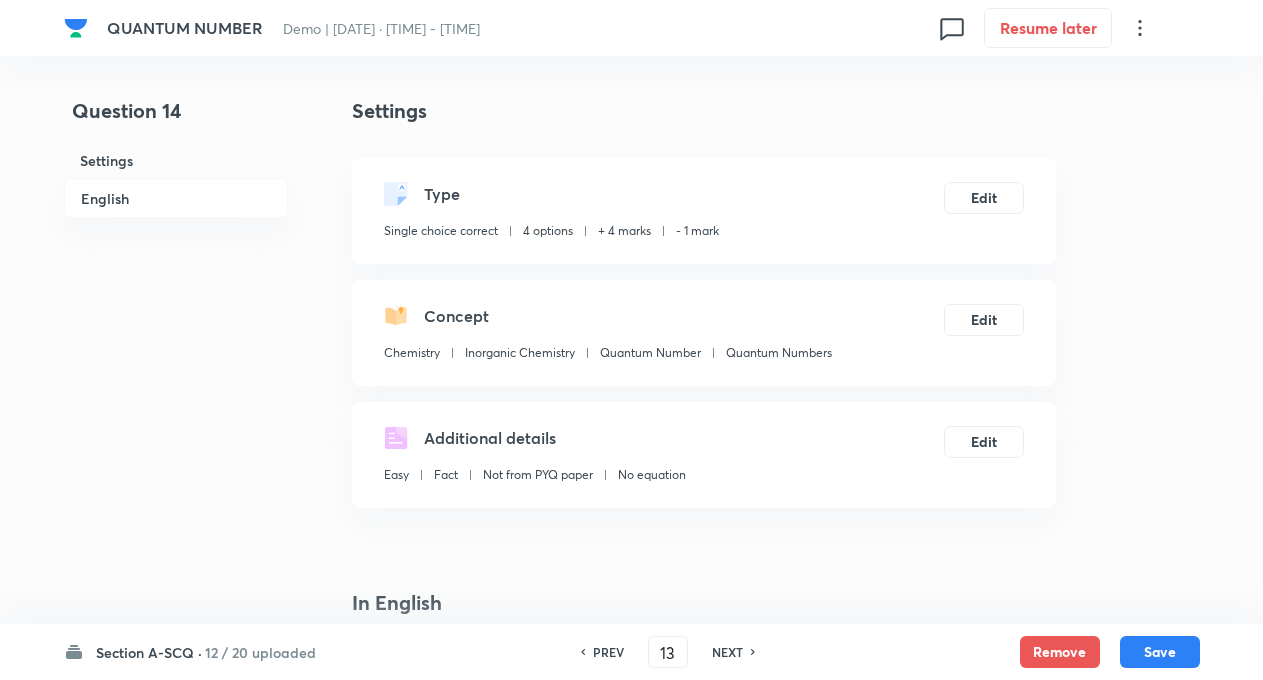 type on "14" 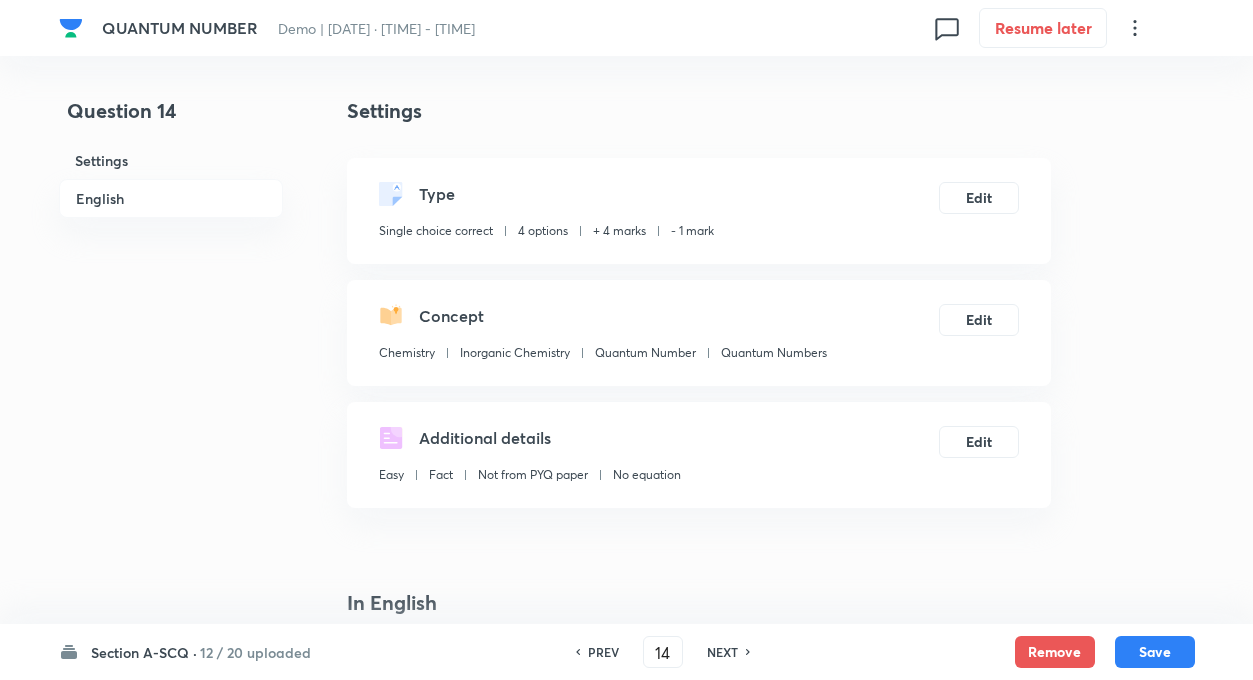 checkbox on "true" 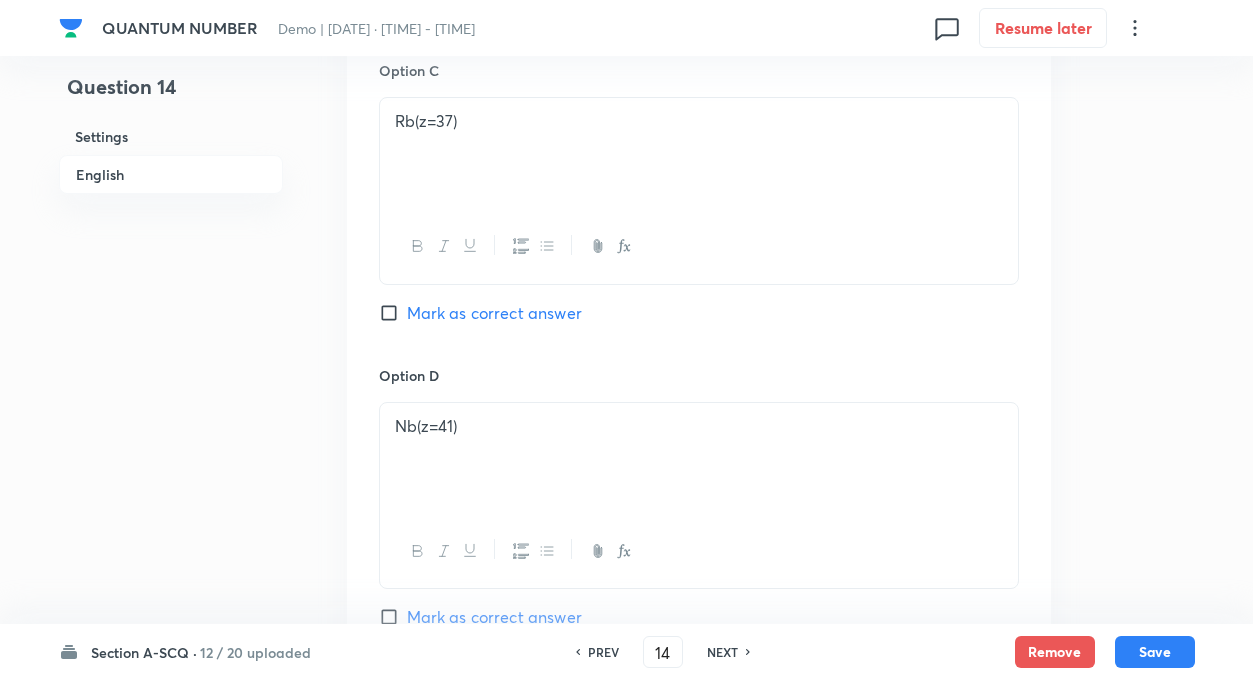 scroll, scrollTop: 1548, scrollLeft: 0, axis: vertical 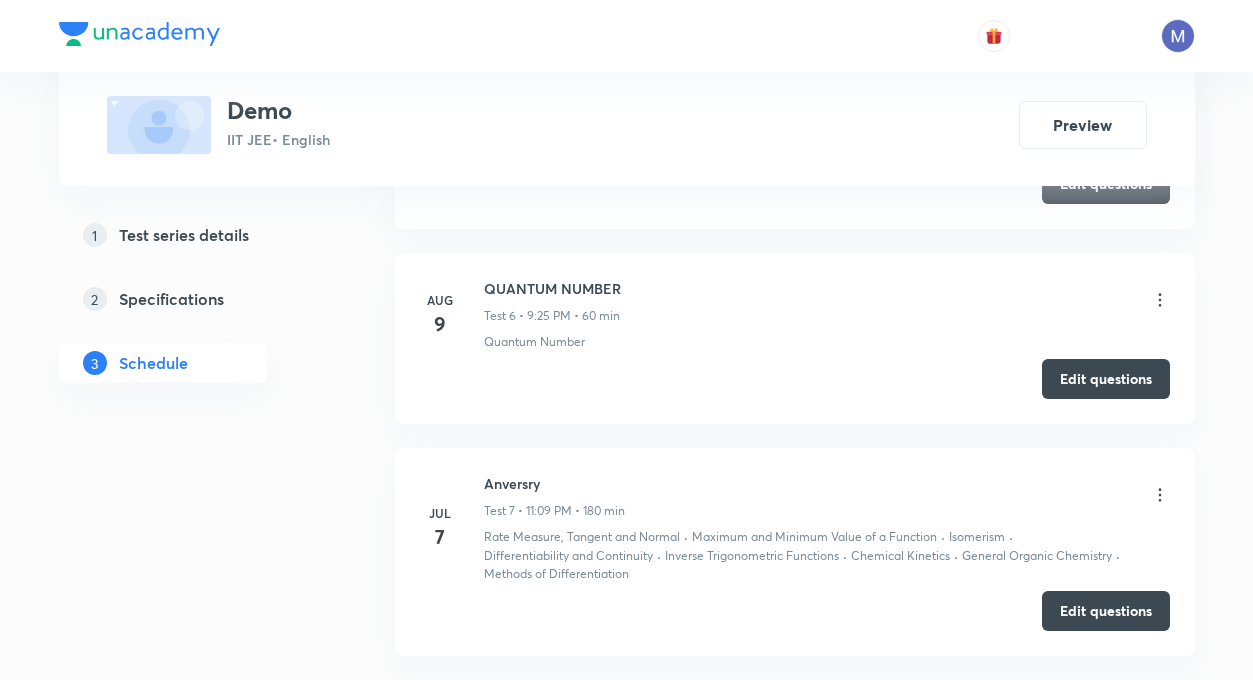 click 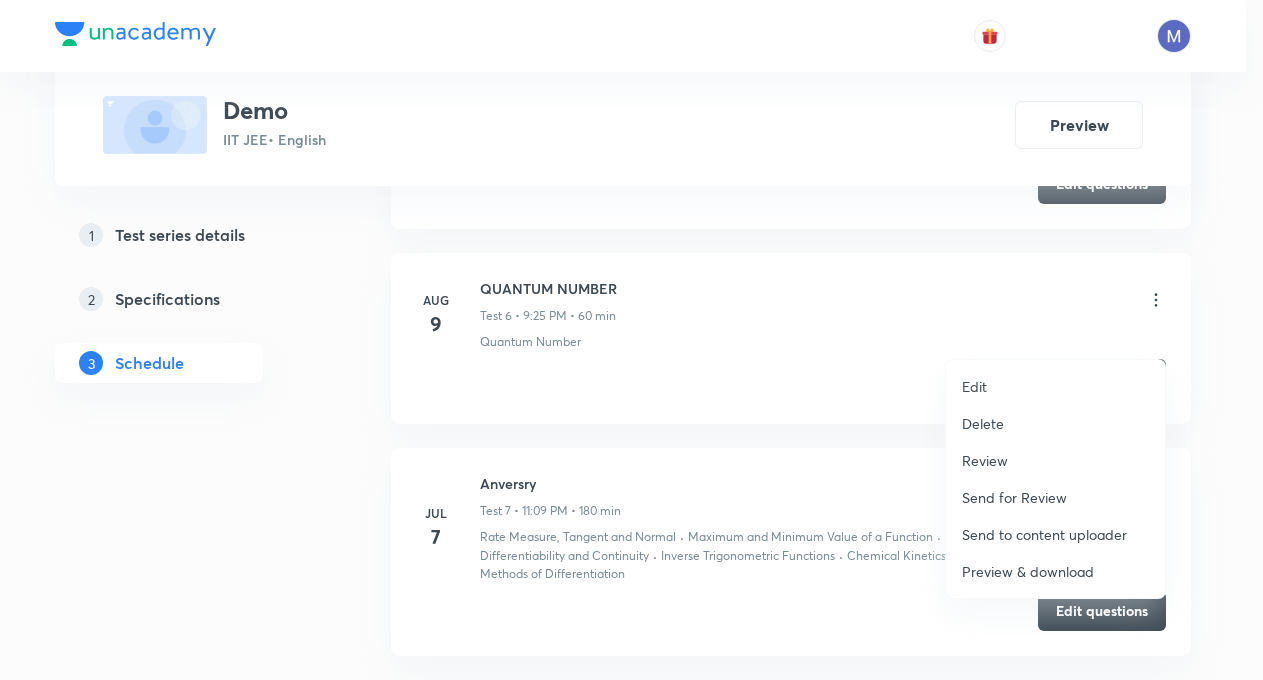 click on "Preview & download" at bounding box center [1028, 571] 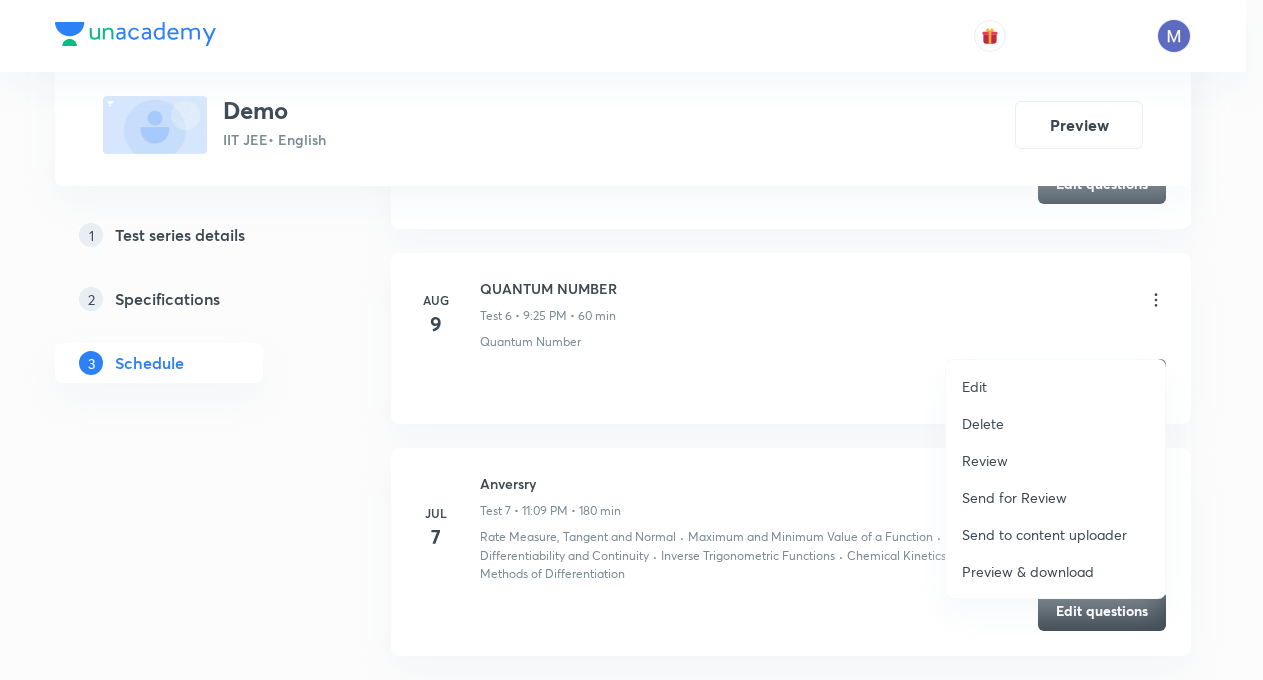 click on "Delete" at bounding box center [983, 423] 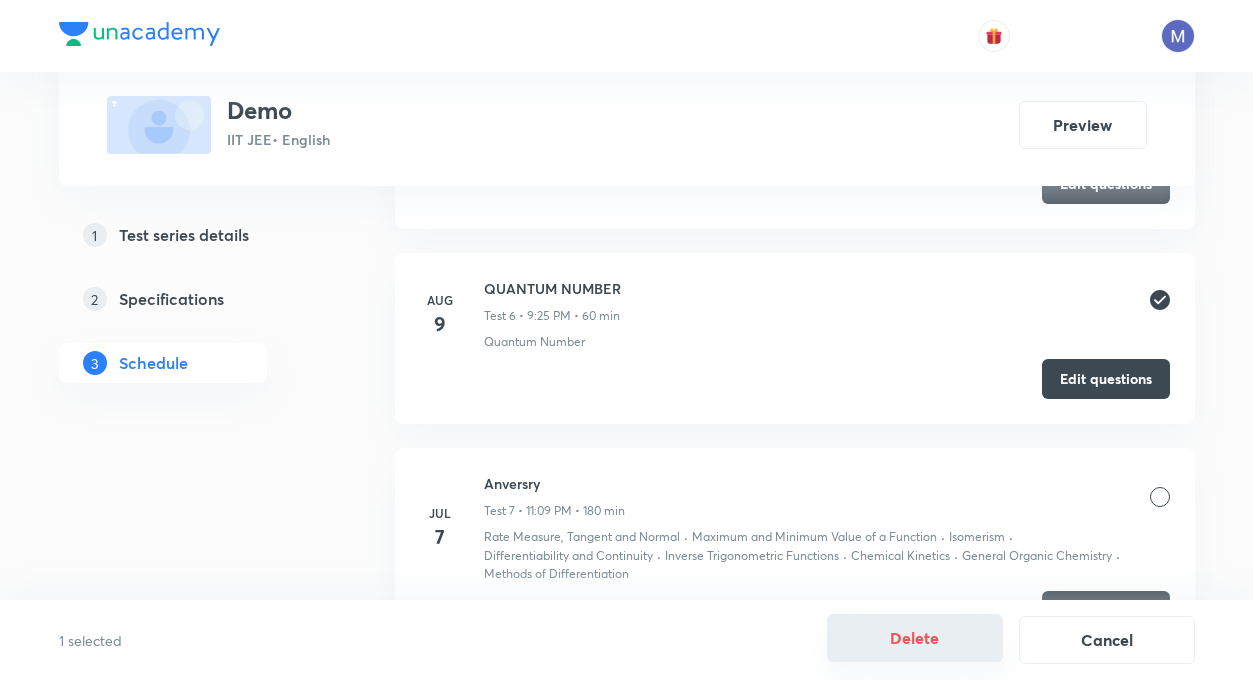 click on "Delete" at bounding box center [915, 638] 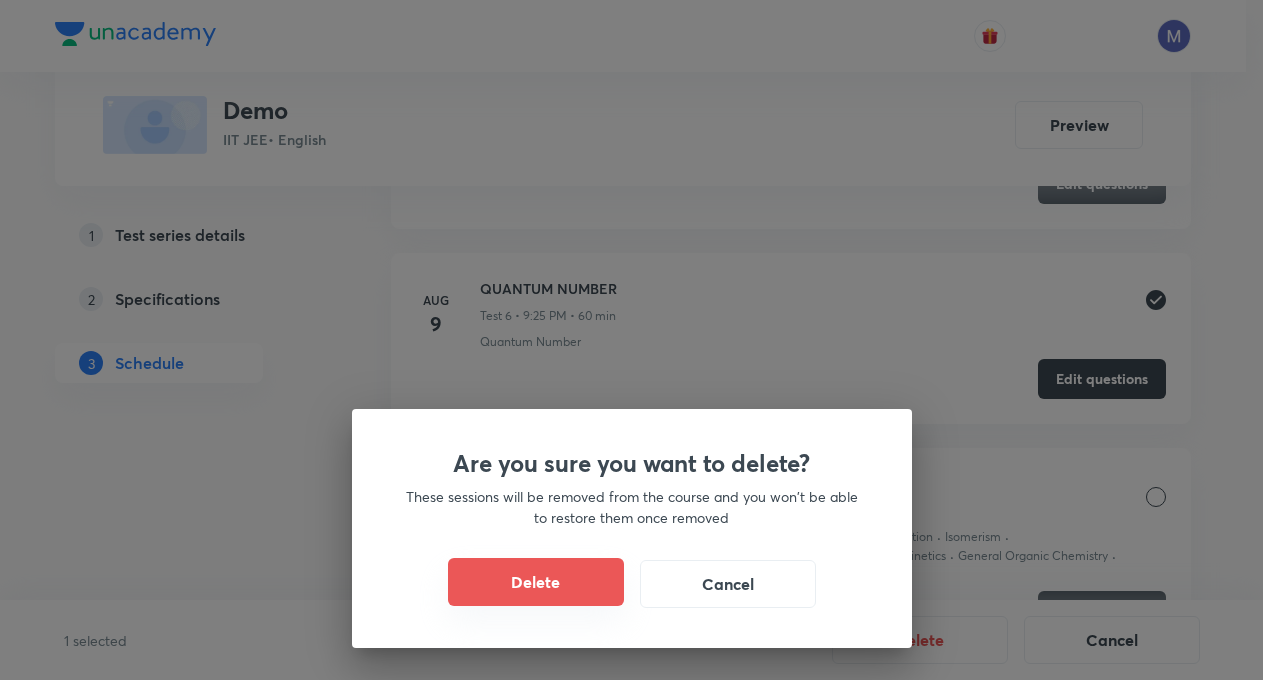 click on "Delete" at bounding box center (536, 582) 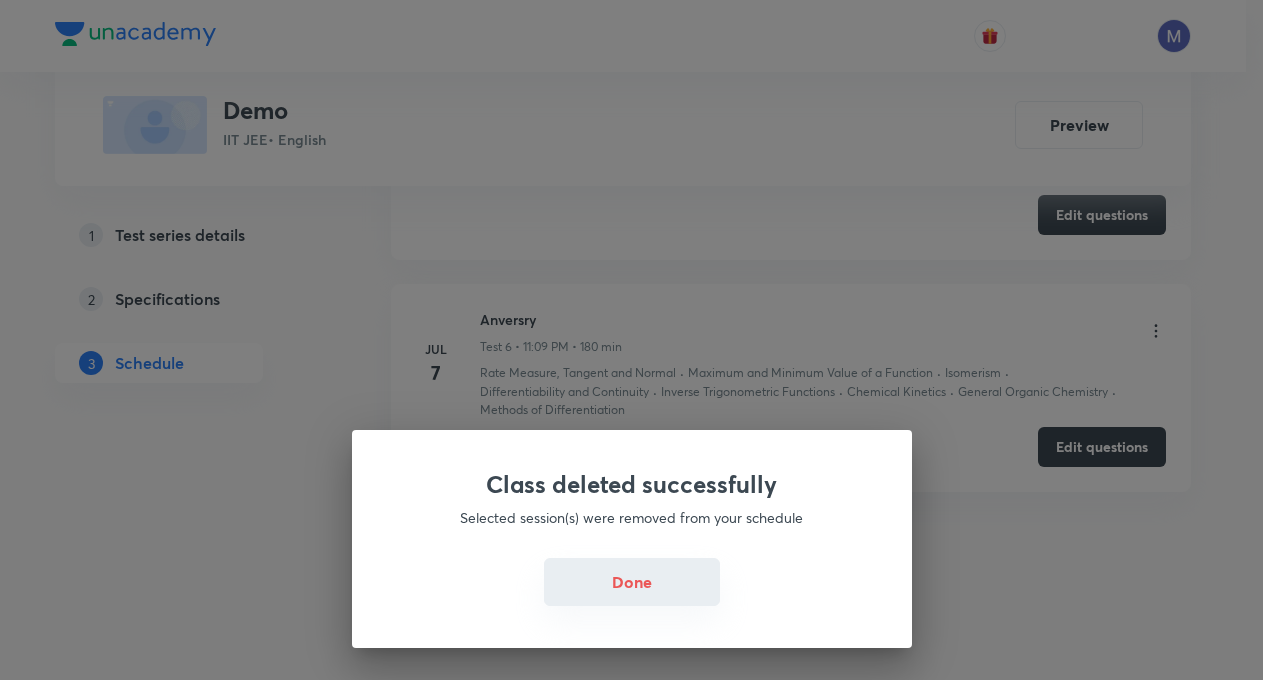 click on "Done" at bounding box center [632, 582] 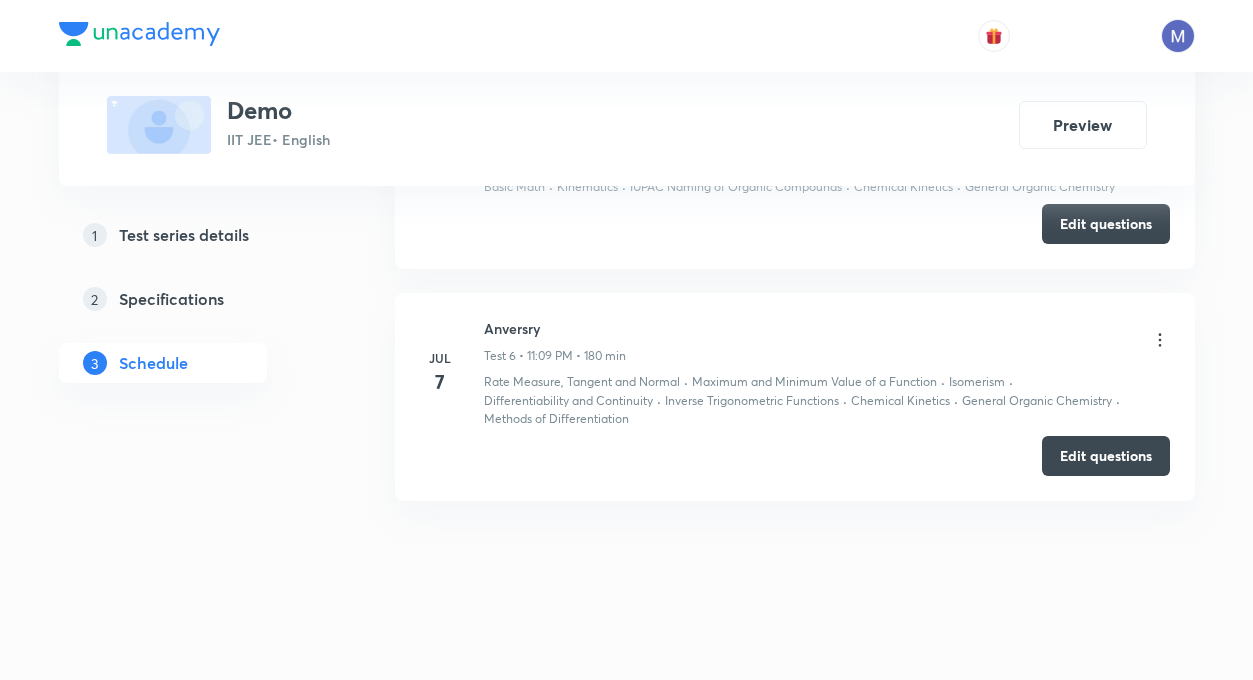 scroll, scrollTop: 1978, scrollLeft: 0, axis: vertical 